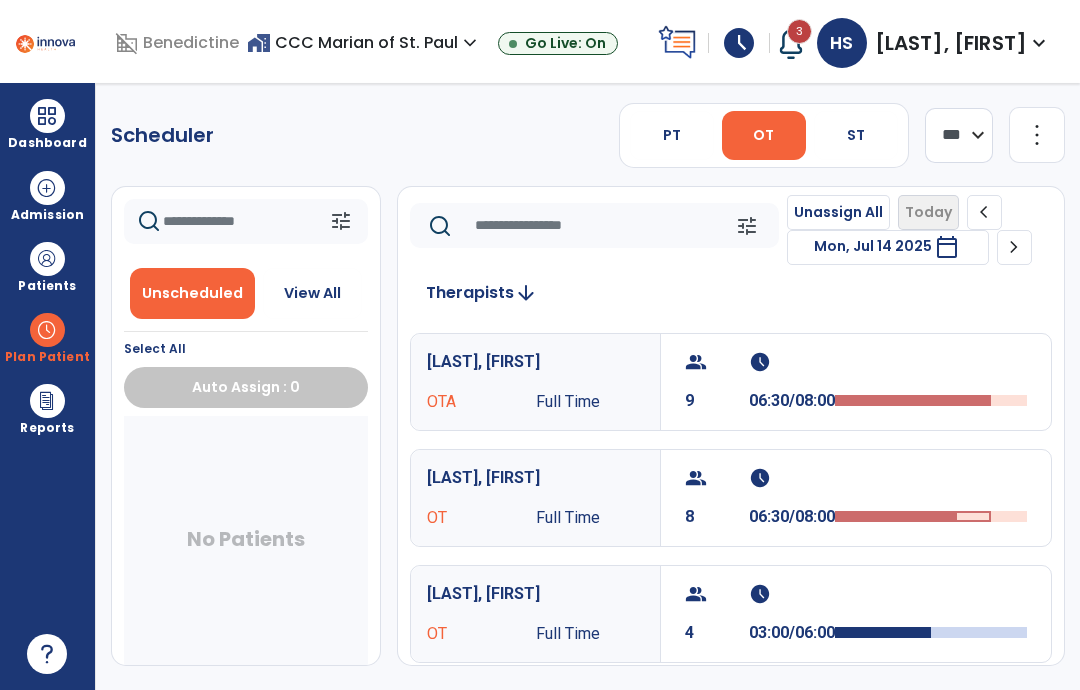 select on "*******" 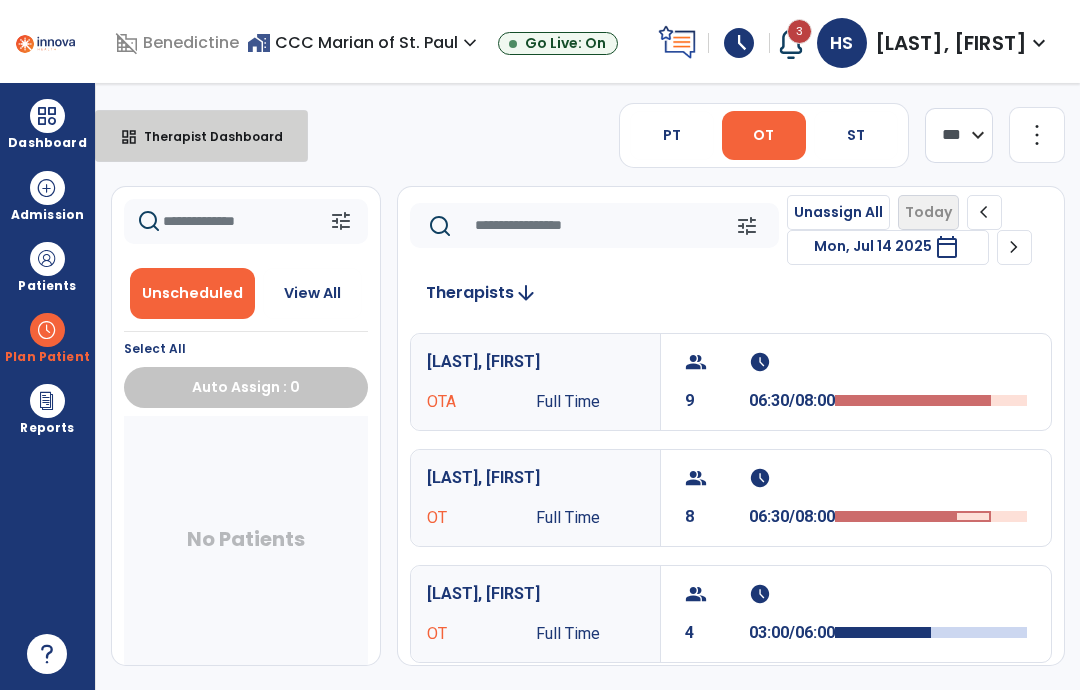 click on "dashboard  Therapist Dashboard" at bounding box center (201, 136) 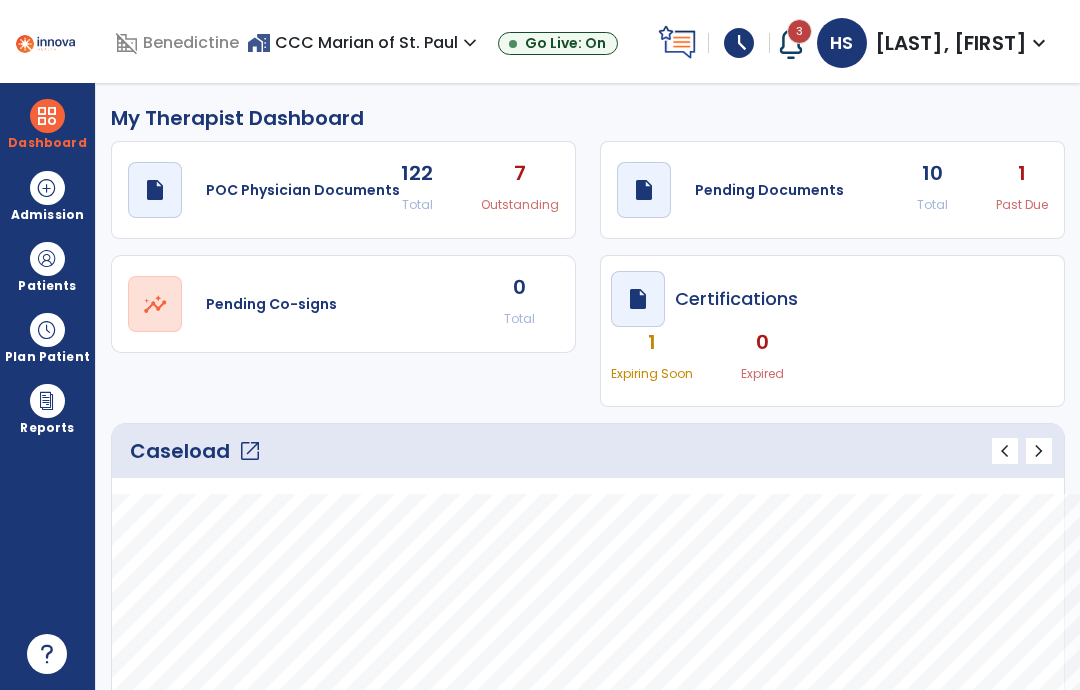 click on "10" 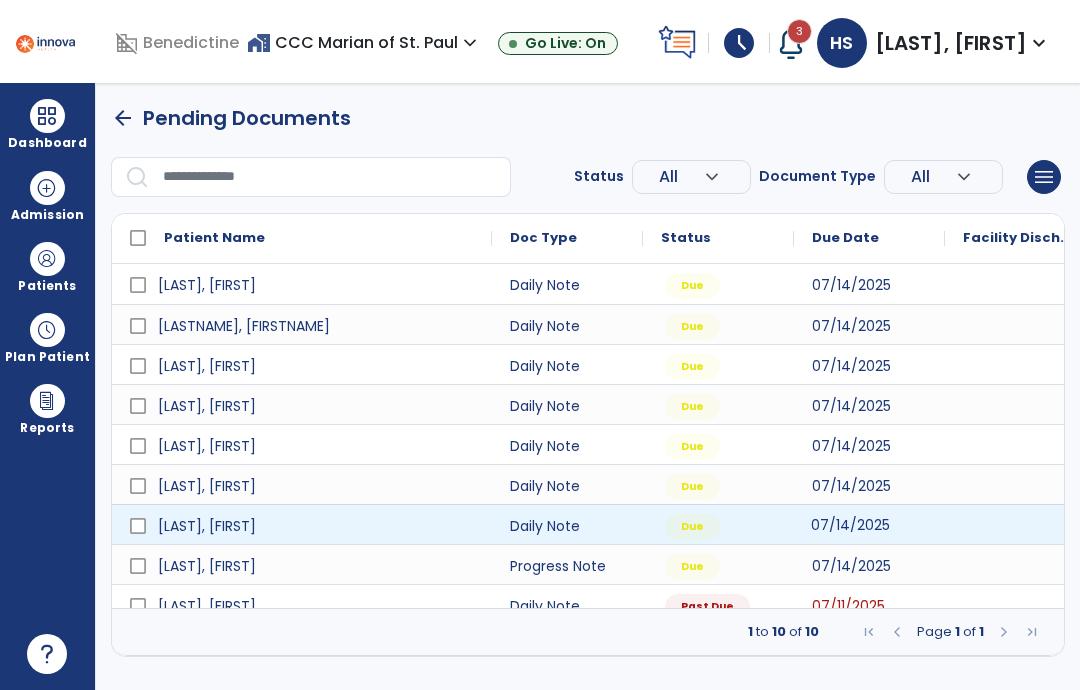 click on "07/14/2025" at bounding box center [850, 525] 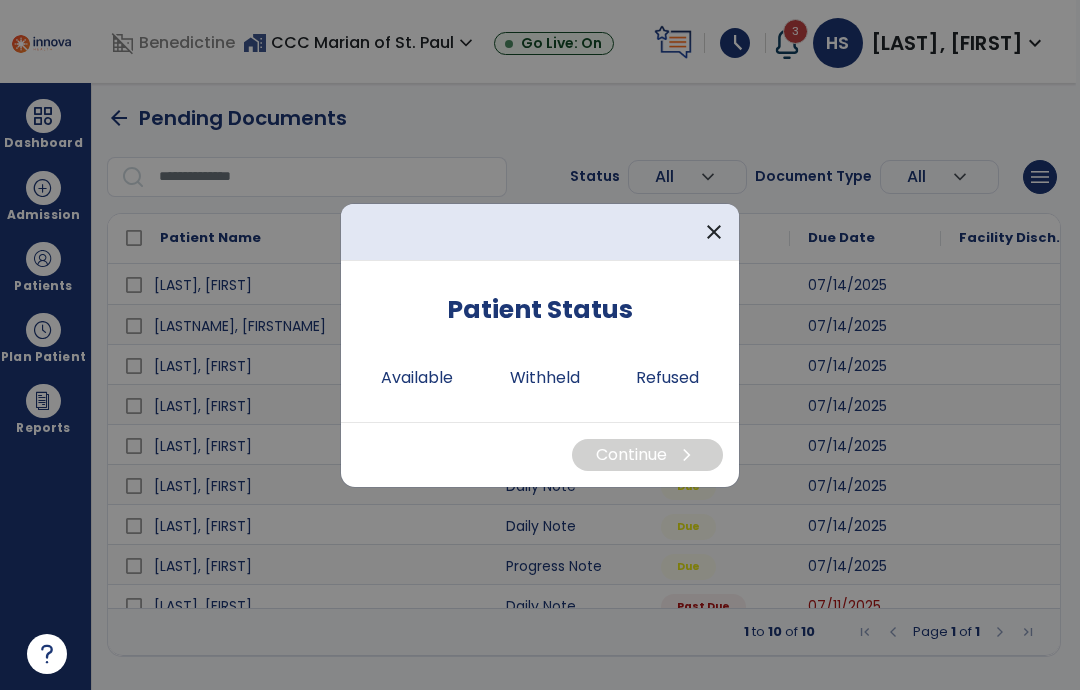 click on "Available" at bounding box center (417, 378) 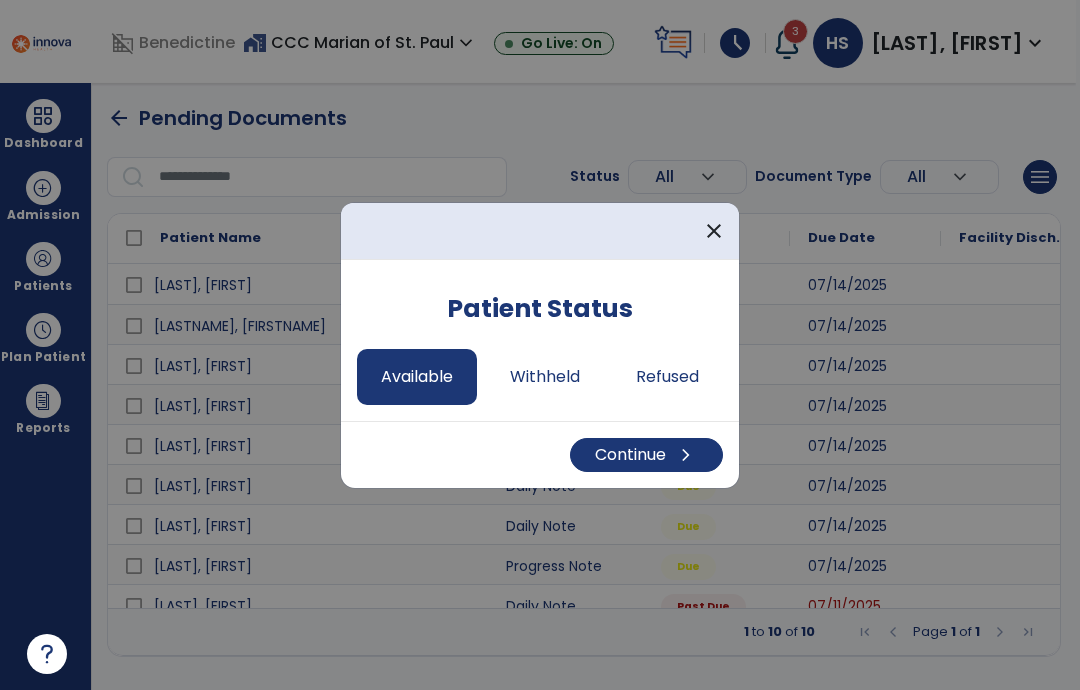 click on "Continue   chevron_right" at bounding box center [646, 455] 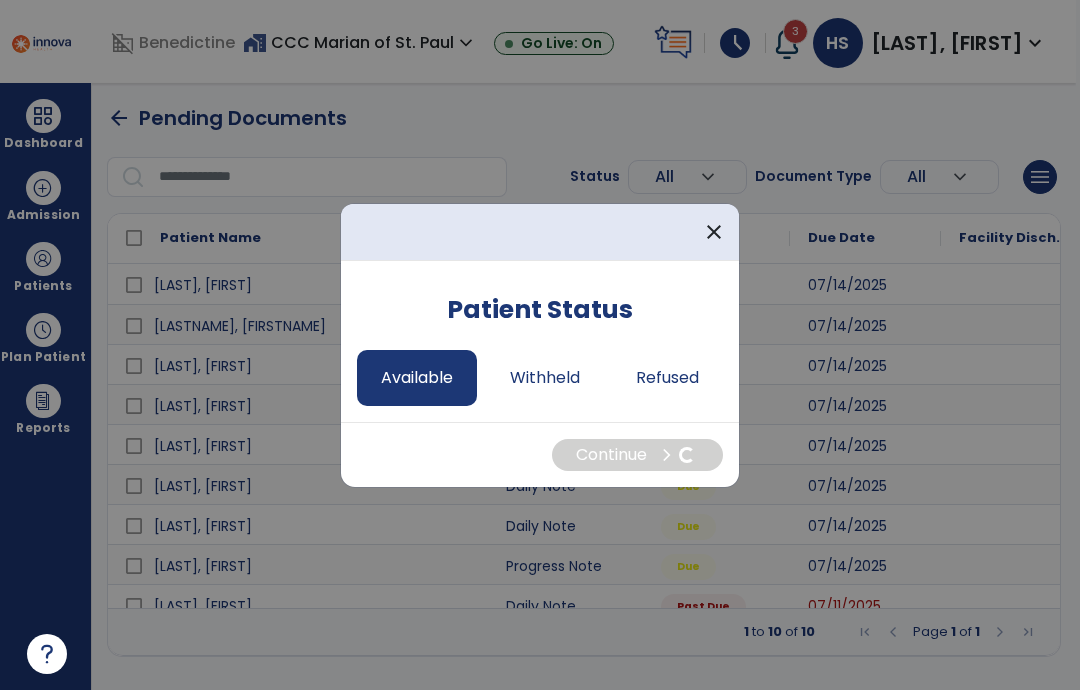 select on "*" 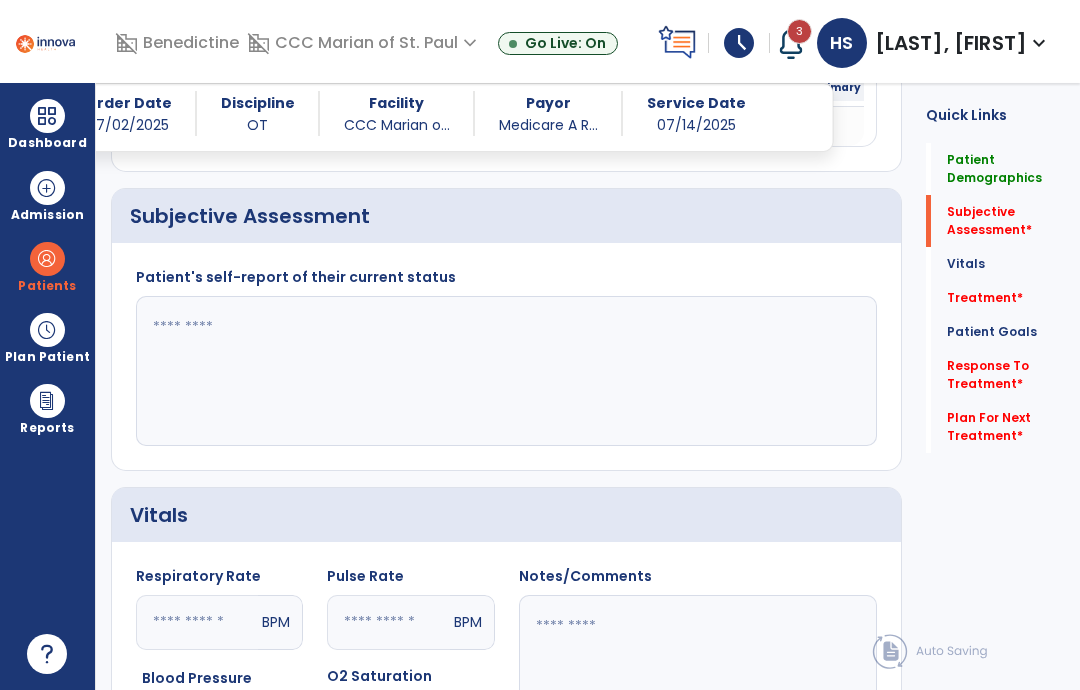 scroll, scrollTop: 382, scrollLeft: 0, axis: vertical 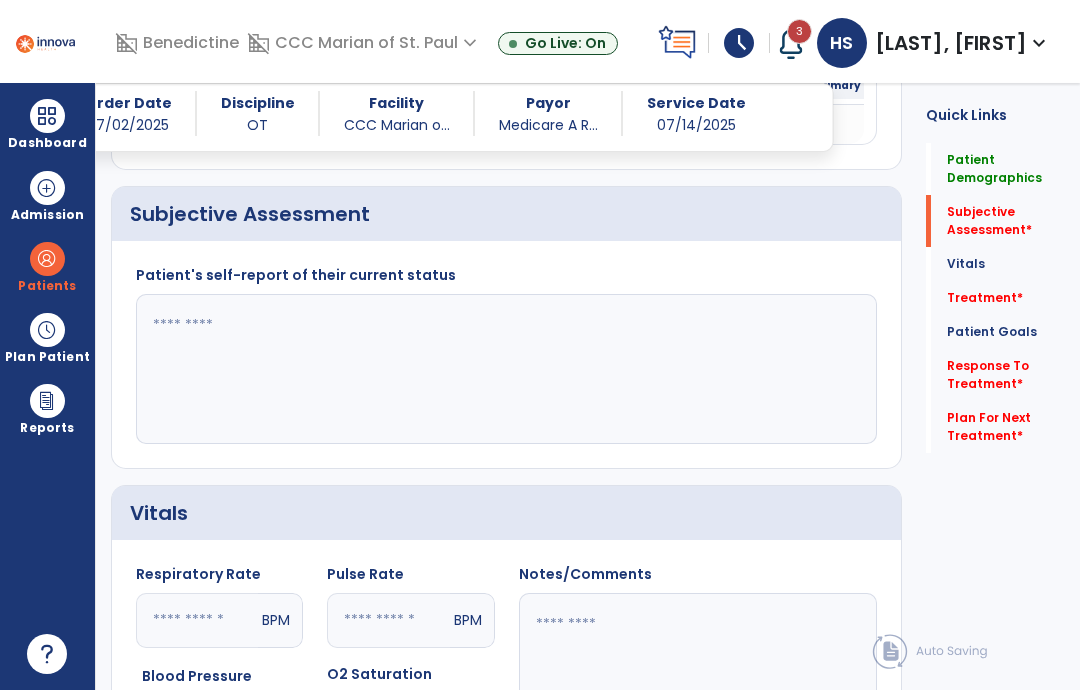 click 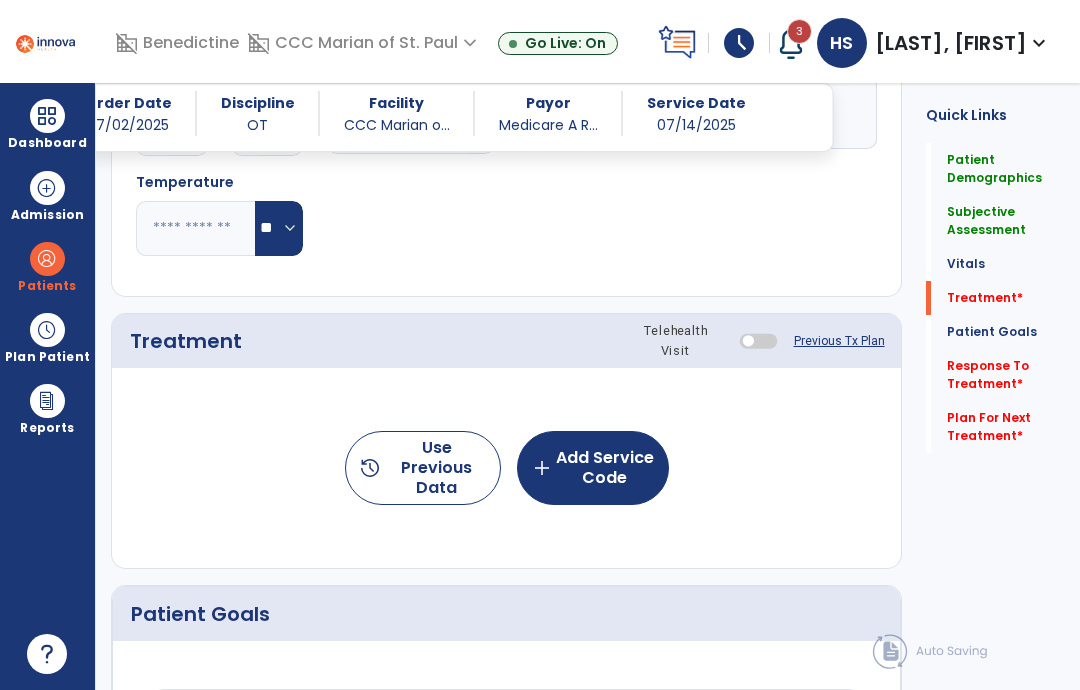 scroll, scrollTop: 974, scrollLeft: 0, axis: vertical 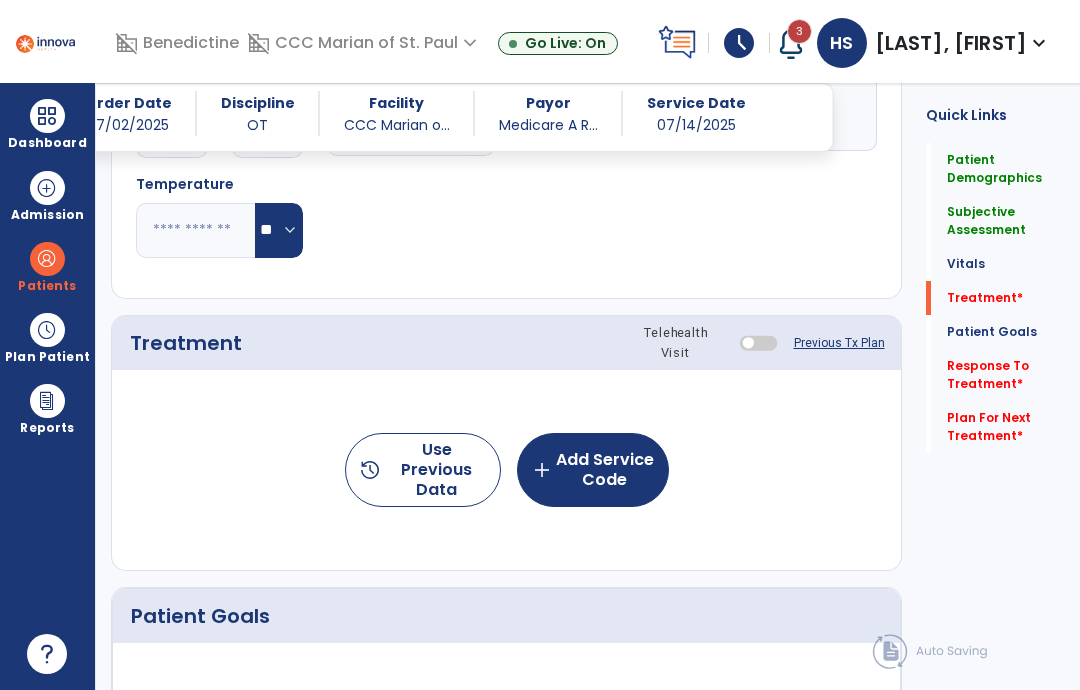 type on "**********" 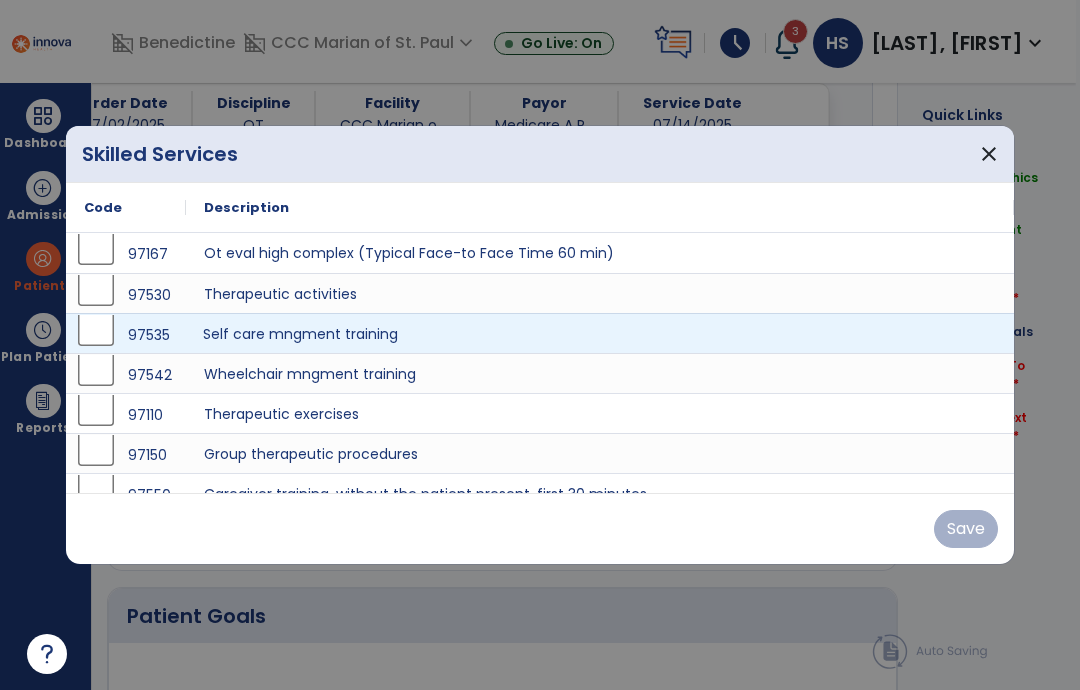 click on "Self care mngment training" at bounding box center [600, 333] 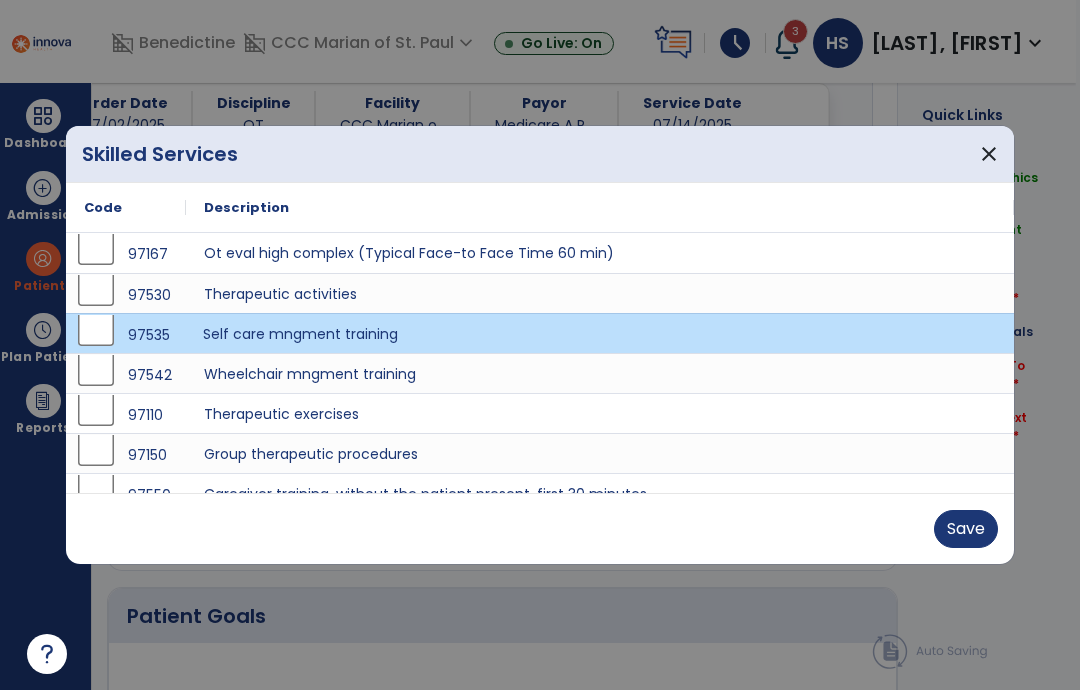 click on "Save" at bounding box center [966, 529] 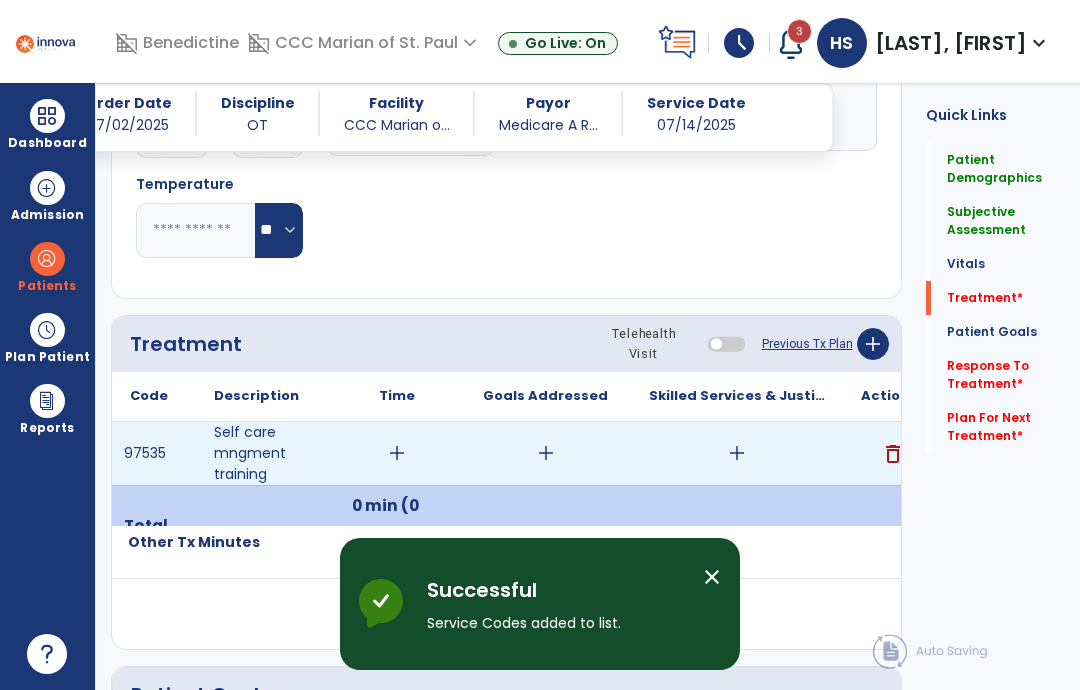 click on "add" at bounding box center (397, 453) 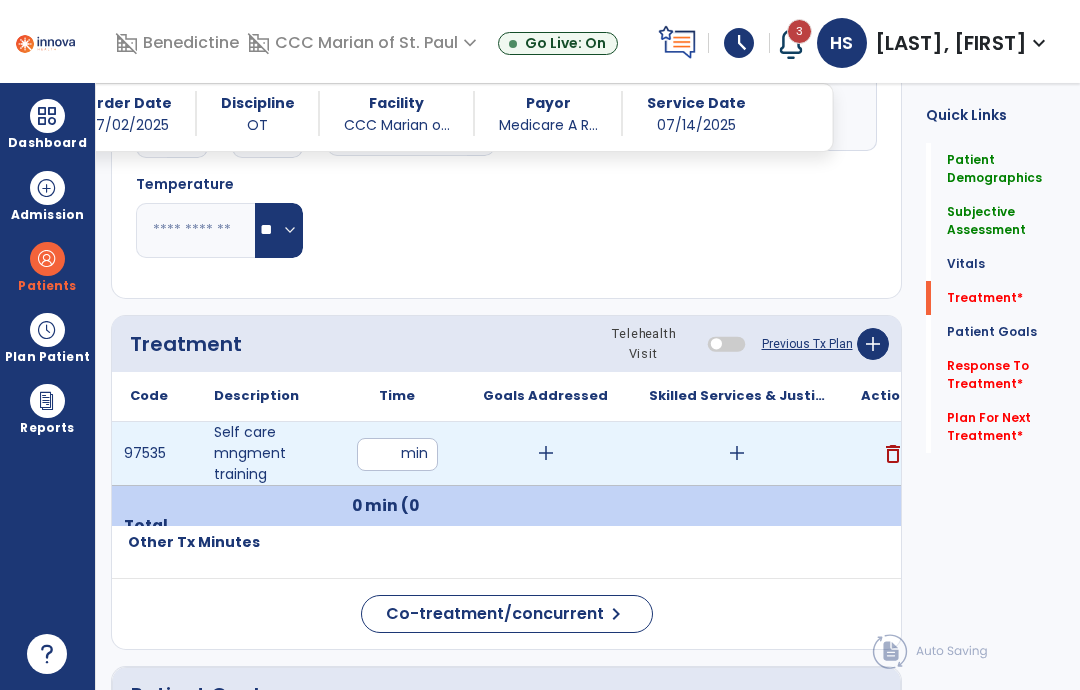 type on "**" 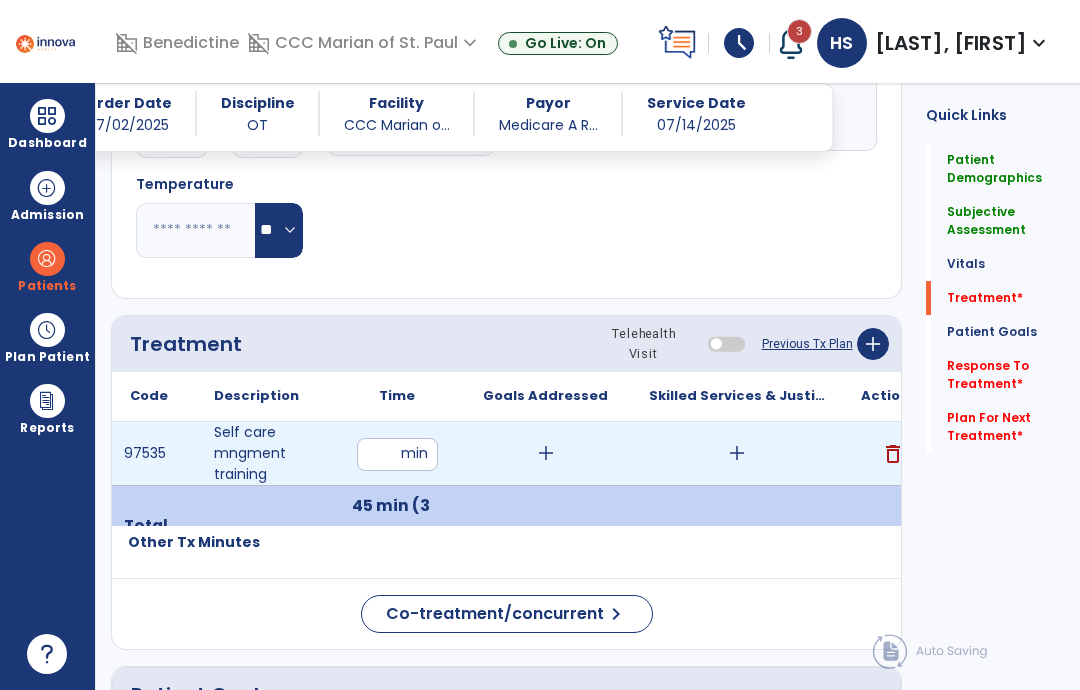 click on "add" at bounding box center [737, 453] 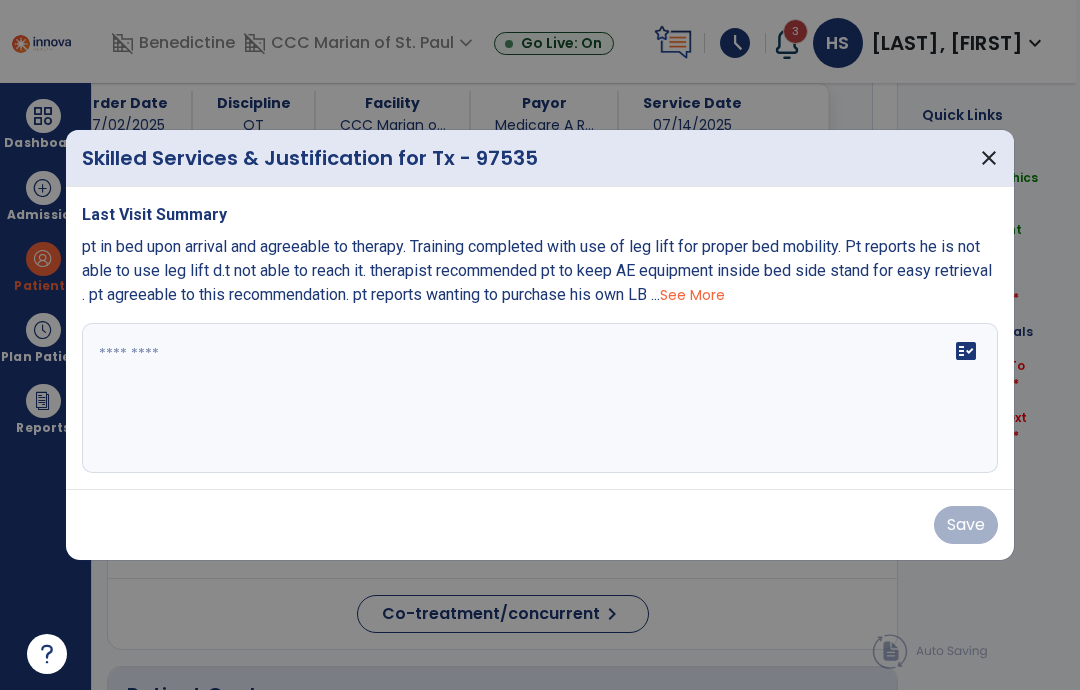 click at bounding box center [540, 398] 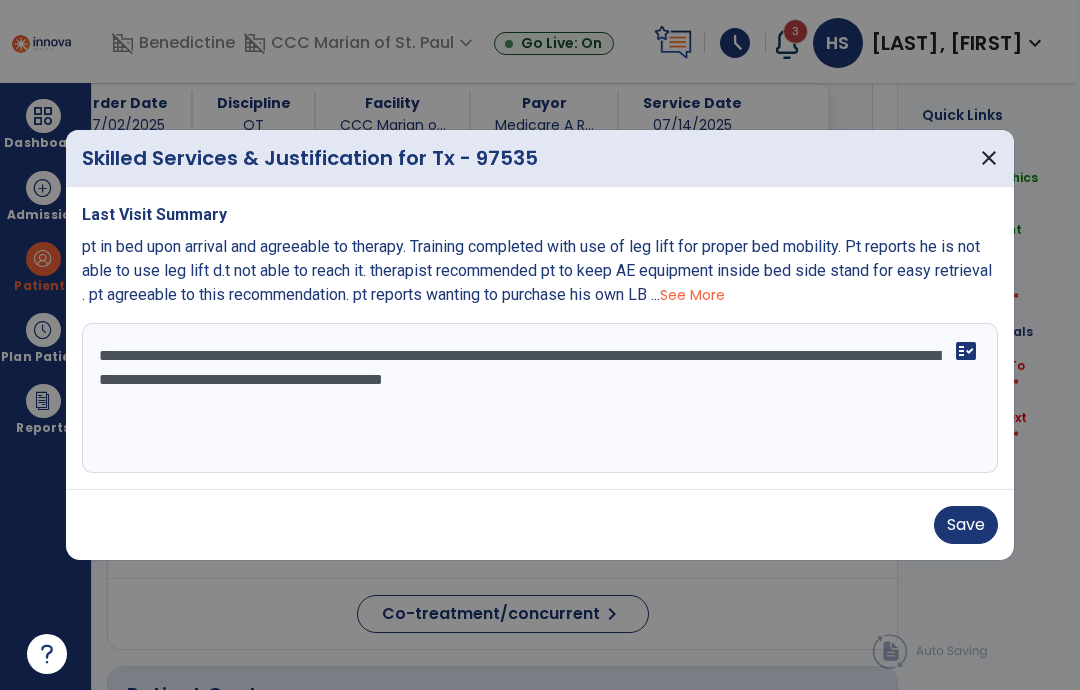 click on "**********" at bounding box center (540, 398) 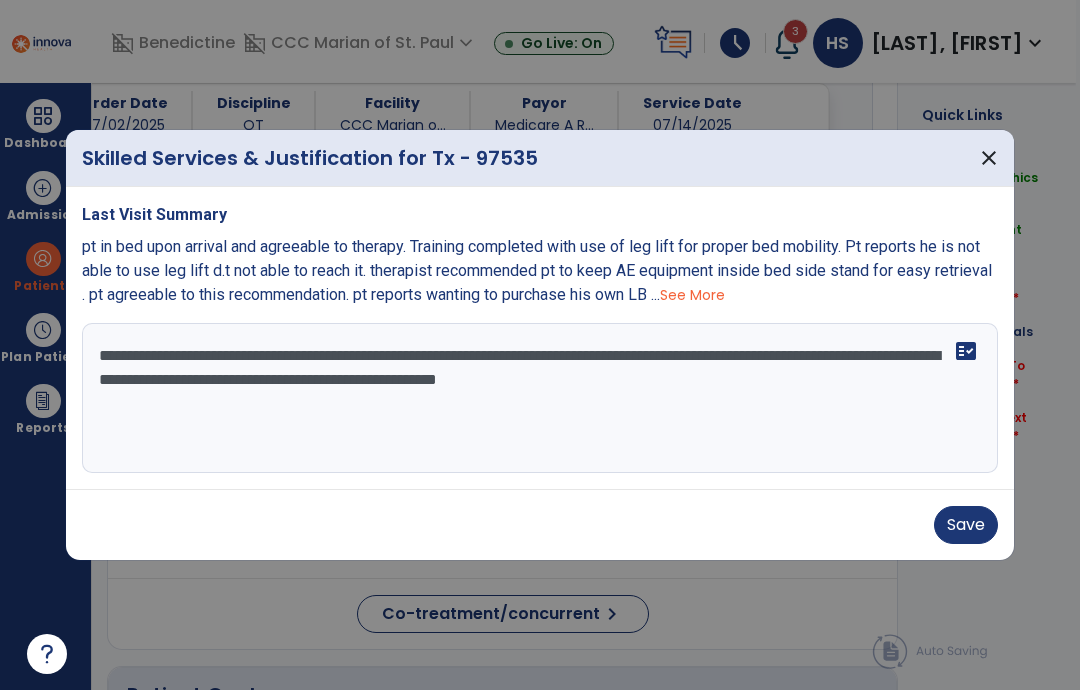click on "**********" at bounding box center (540, 398) 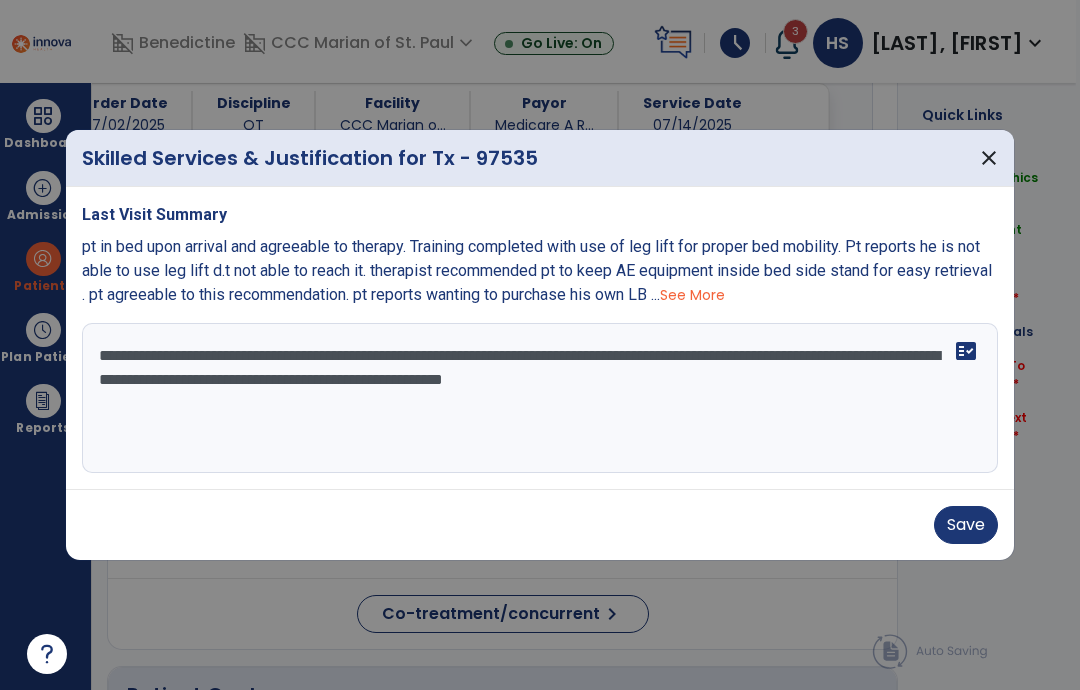 click on "**********" at bounding box center (540, 398) 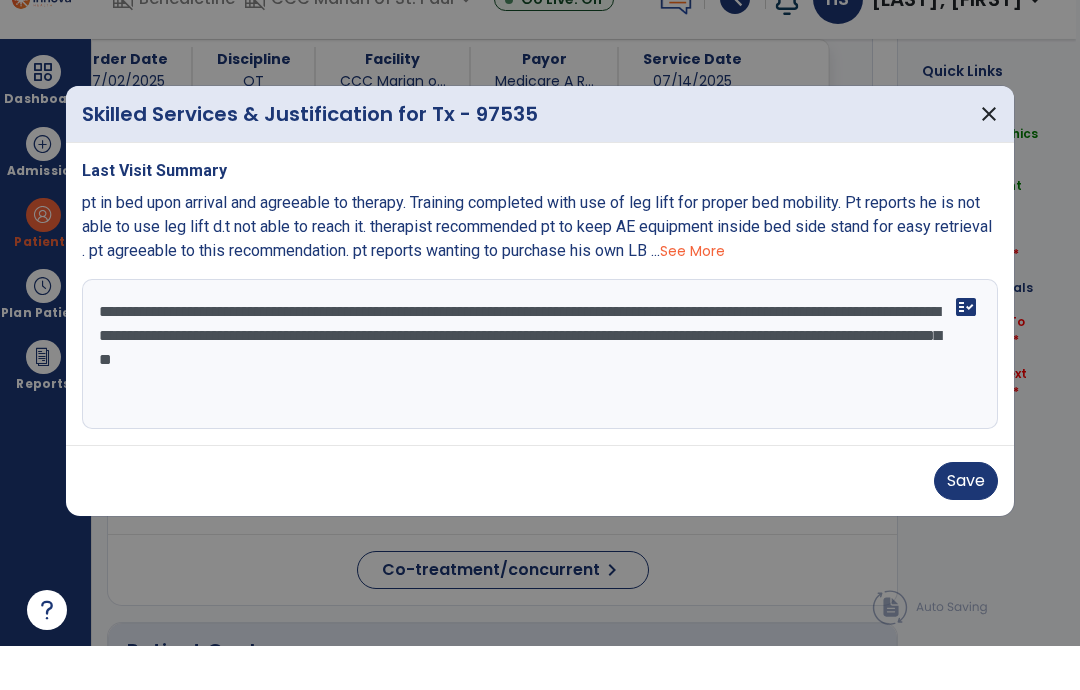click on "**********" at bounding box center [540, 398] 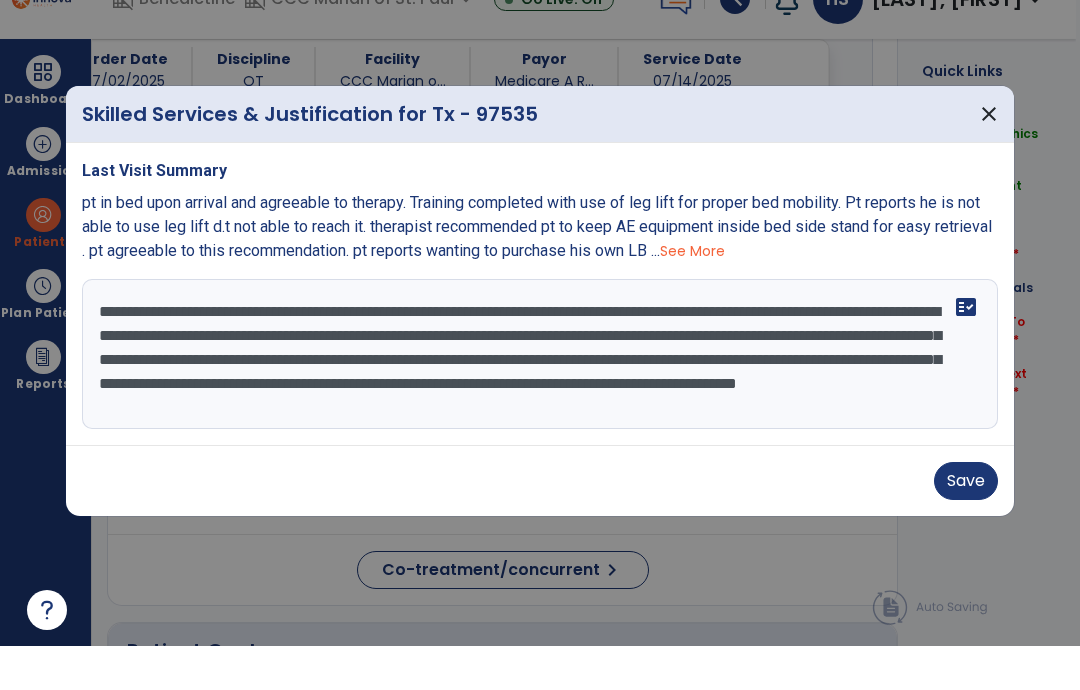 scroll, scrollTop: 15, scrollLeft: 0, axis: vertical 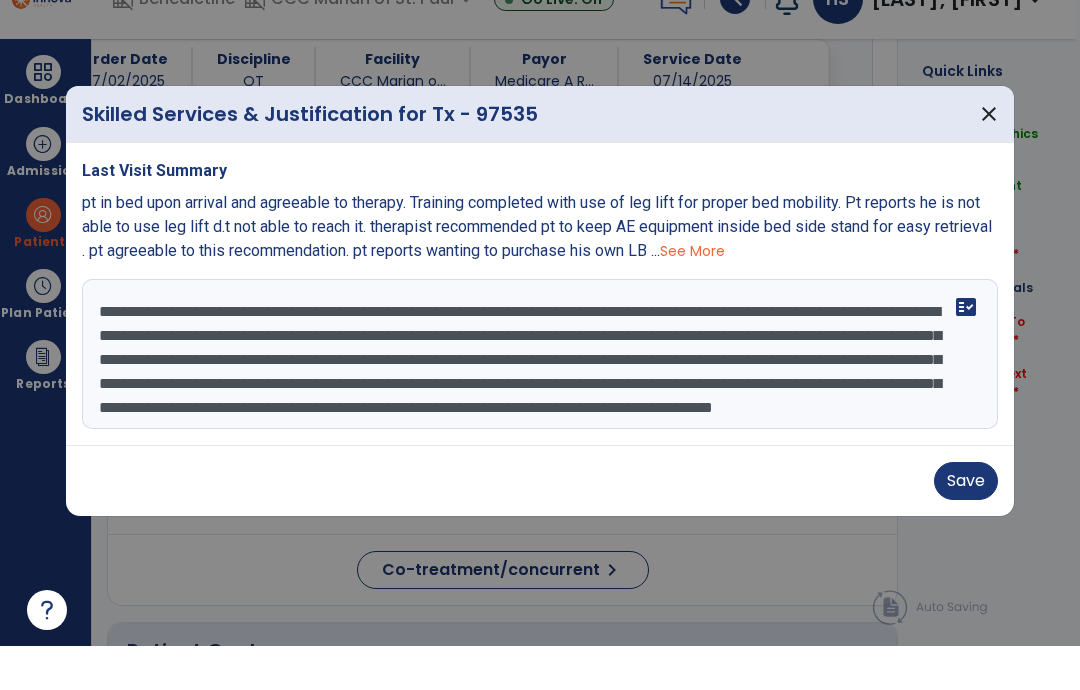 click on "**********" at bounding box center (540, 398) 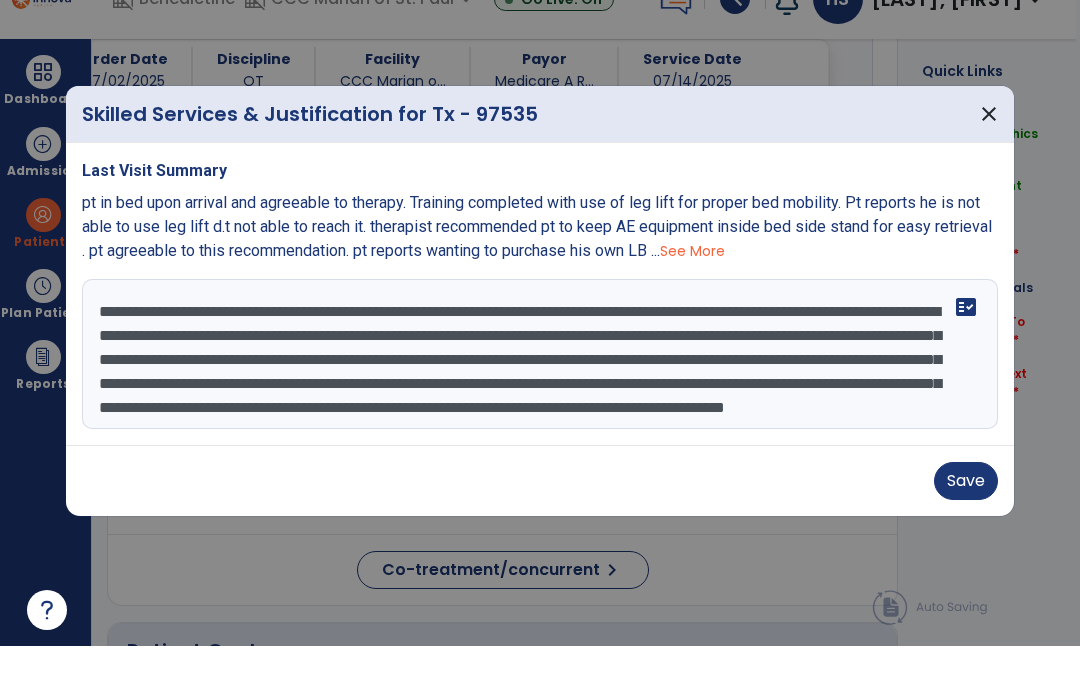 scroll, scrollTop: 91, scrollLeft: 0, axis: vertical 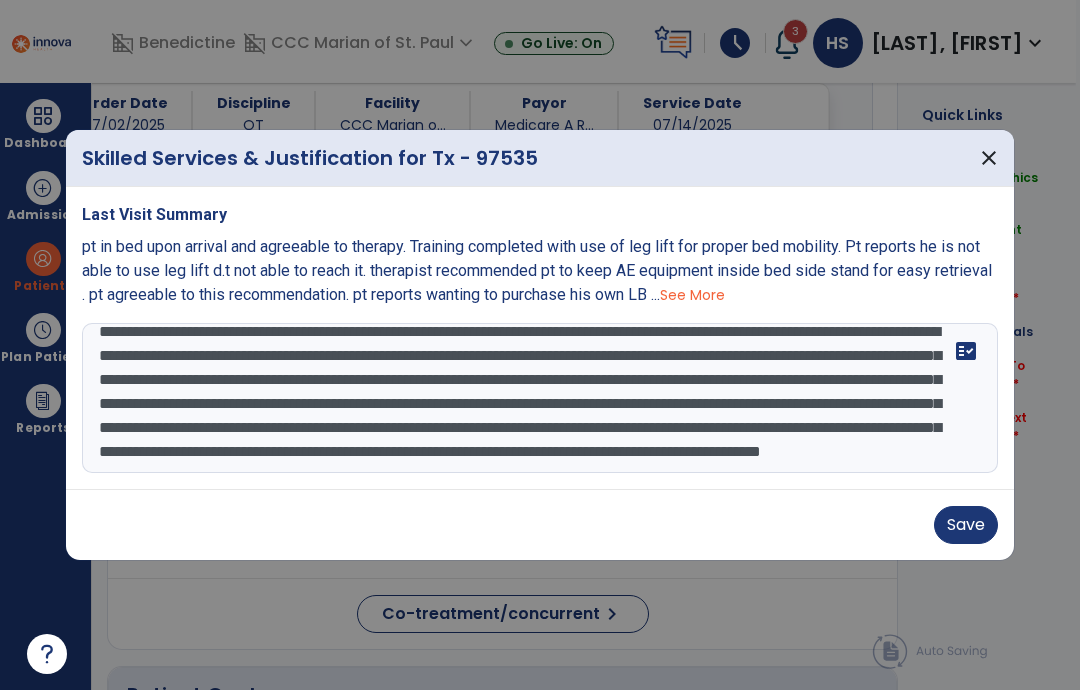 type on "**********" 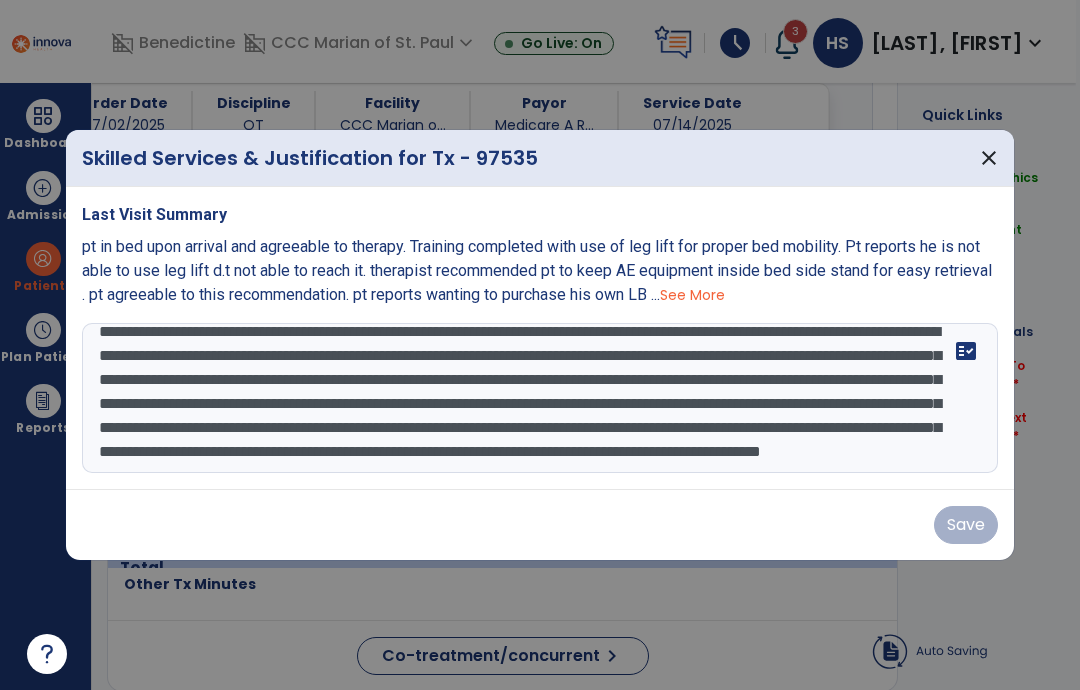 click on "Quick Links  Patient Demographics   Patient Demographics   Subjective Assessment   Subjective Assessment   Vitals   Vitals   Treatment   Treatment   Patient Goals   Patient Goals   Response To Treatment   *  Response To Treatment   *  Plan For Next Treatment   *  Plan For Next Treatment   *" 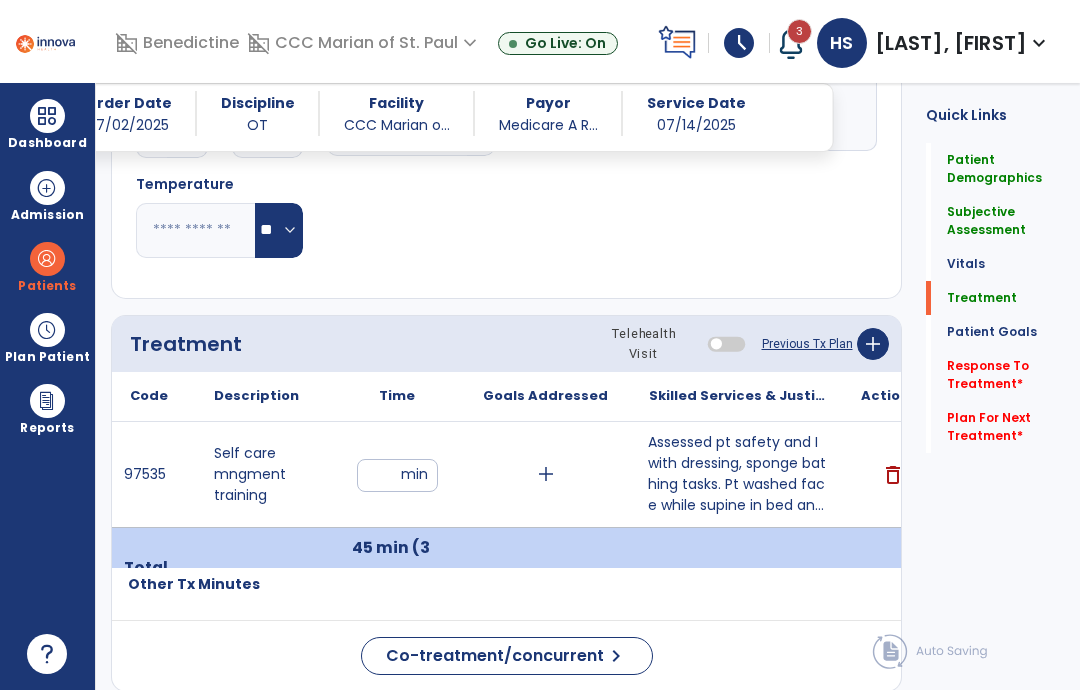 click at bounding box center (47, 116) 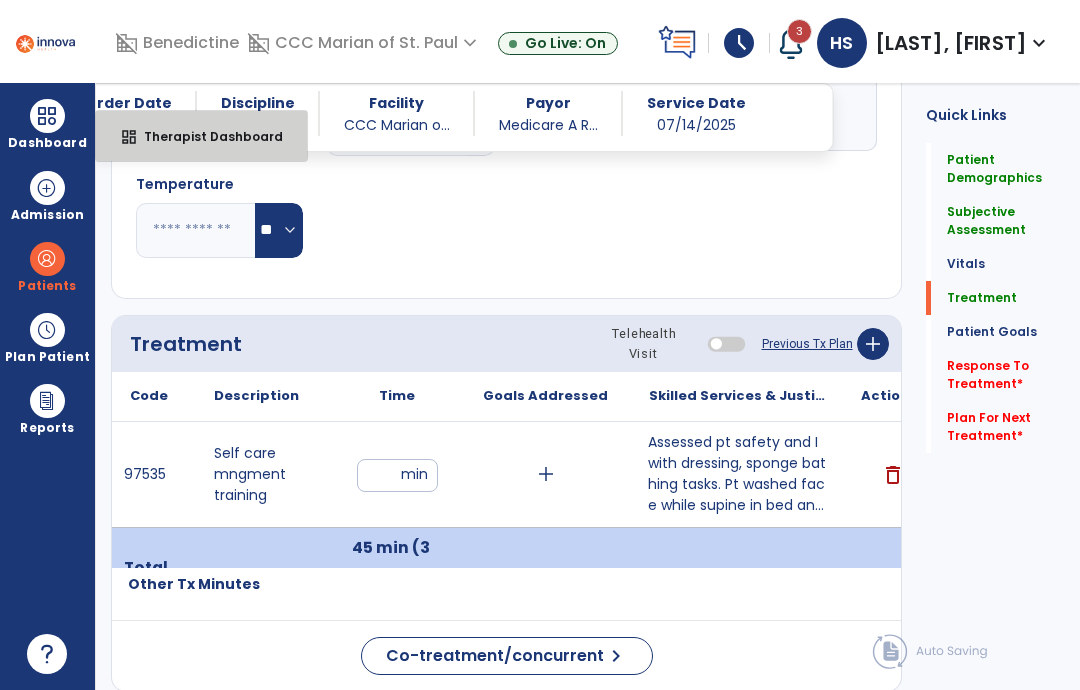 click on "Therapist Dashboard" at bounding box center [205, 136] 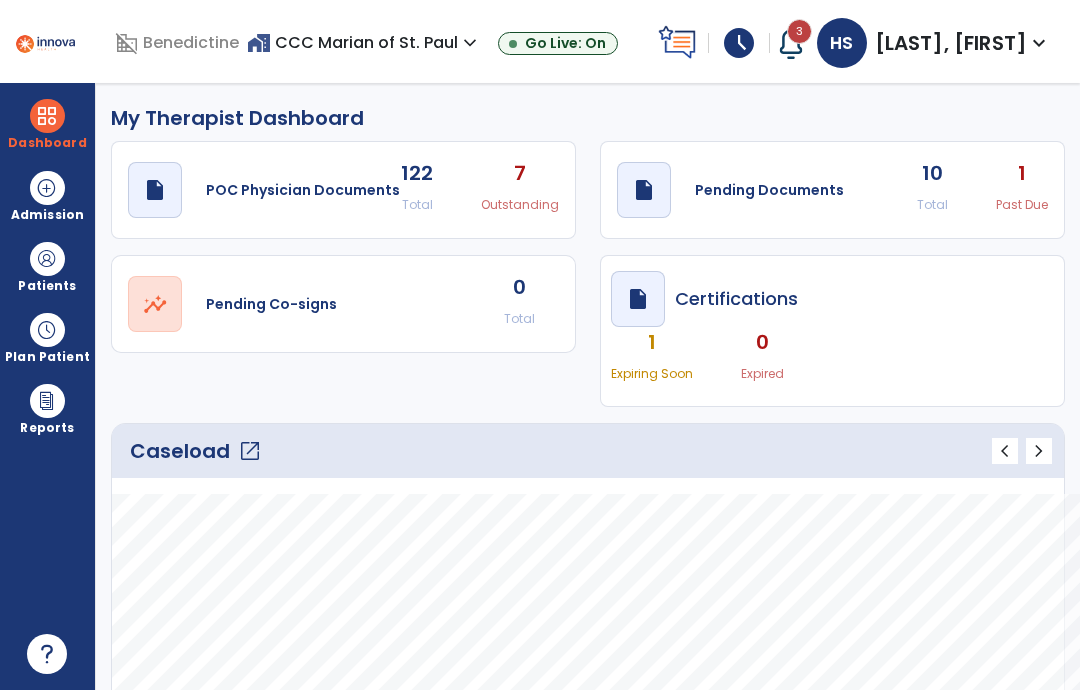 scroll, scrollTop: 0, scrollLeft: 0, axis: both 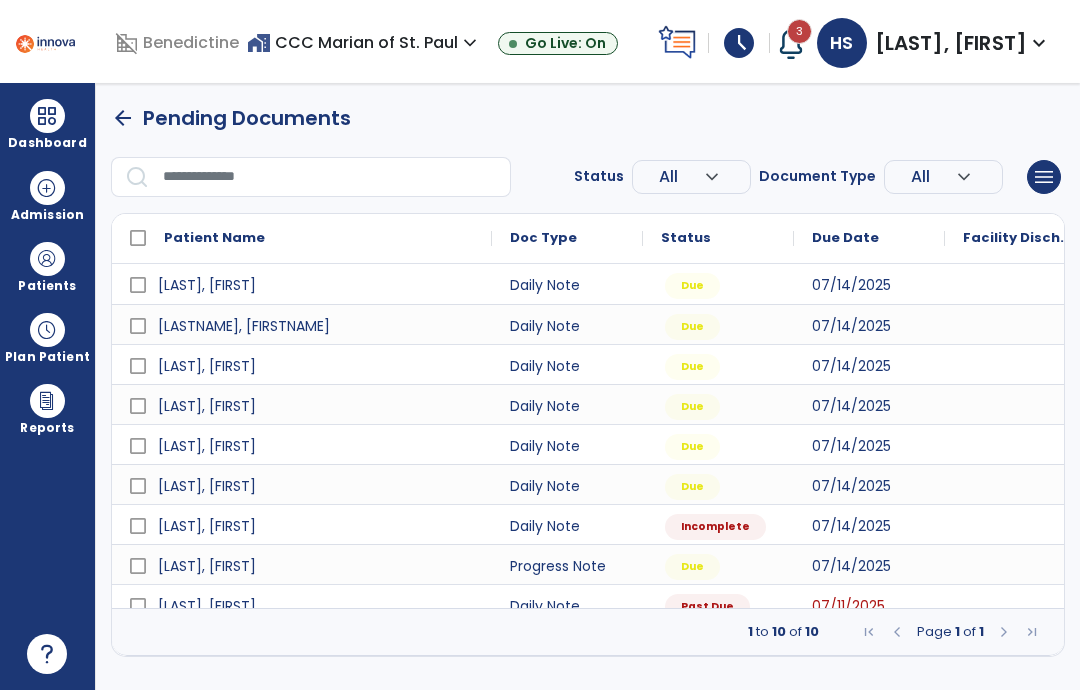 click at bounding box center (47, 259) 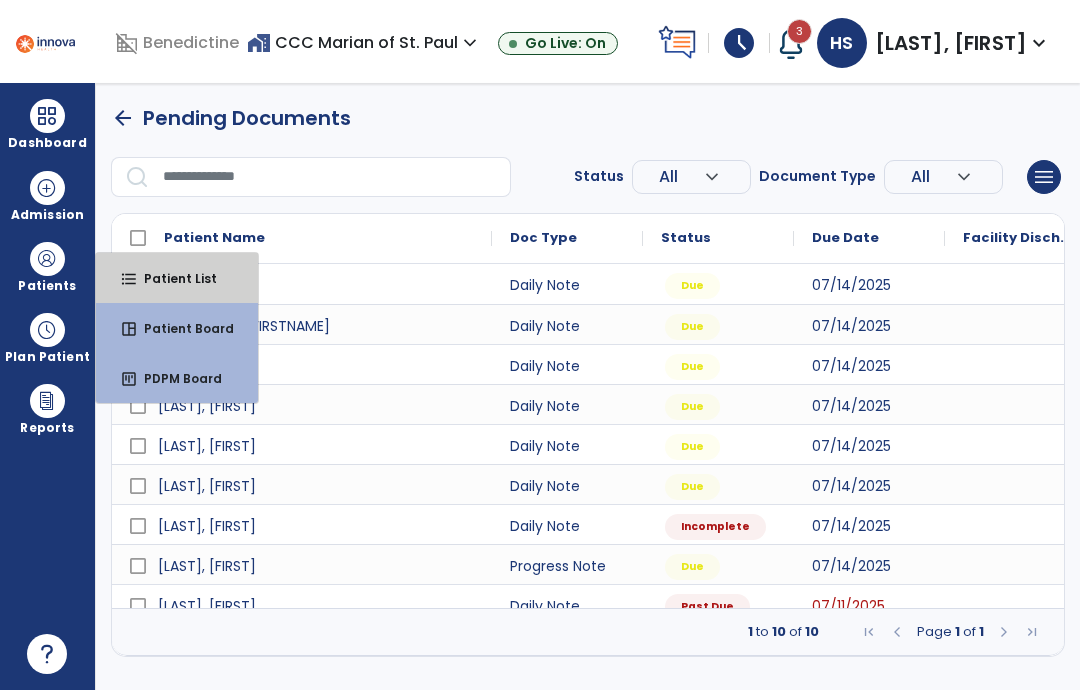 click on "format_list_bulleted  Patient List" at bounding box center [177, 278] 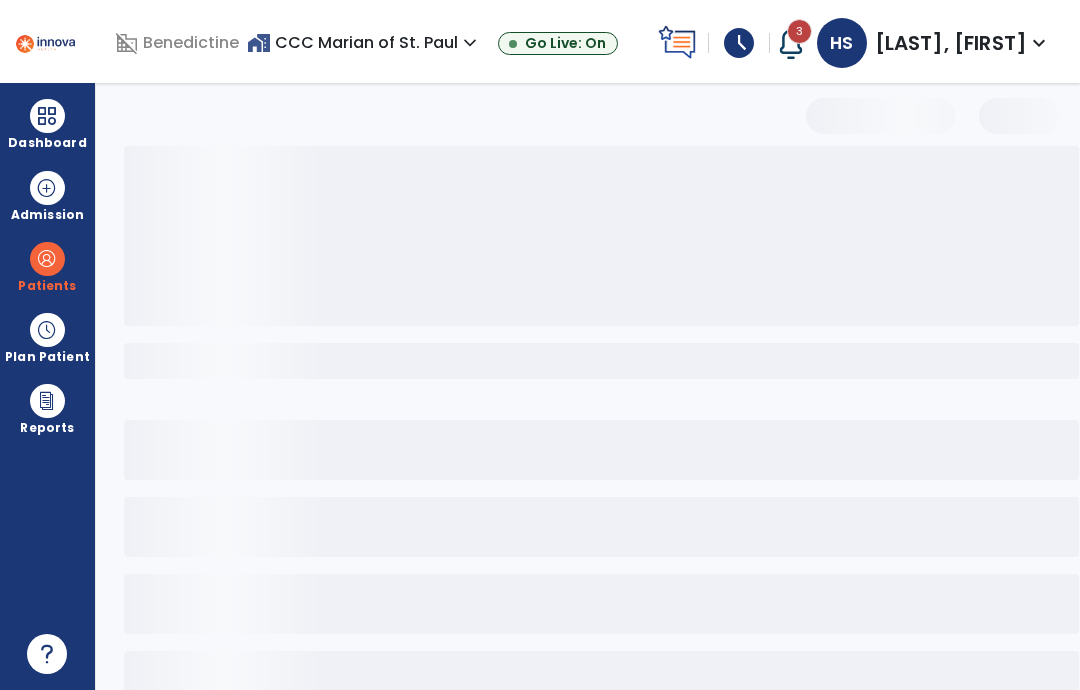 select on "***" 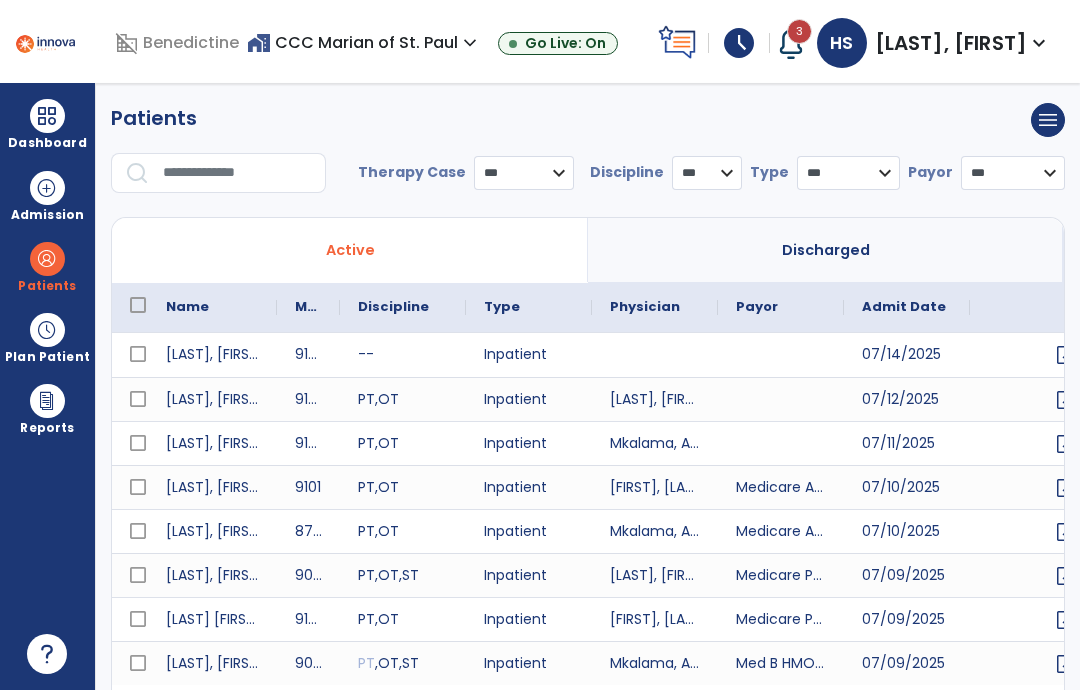 click at bounding box center [237, 173] 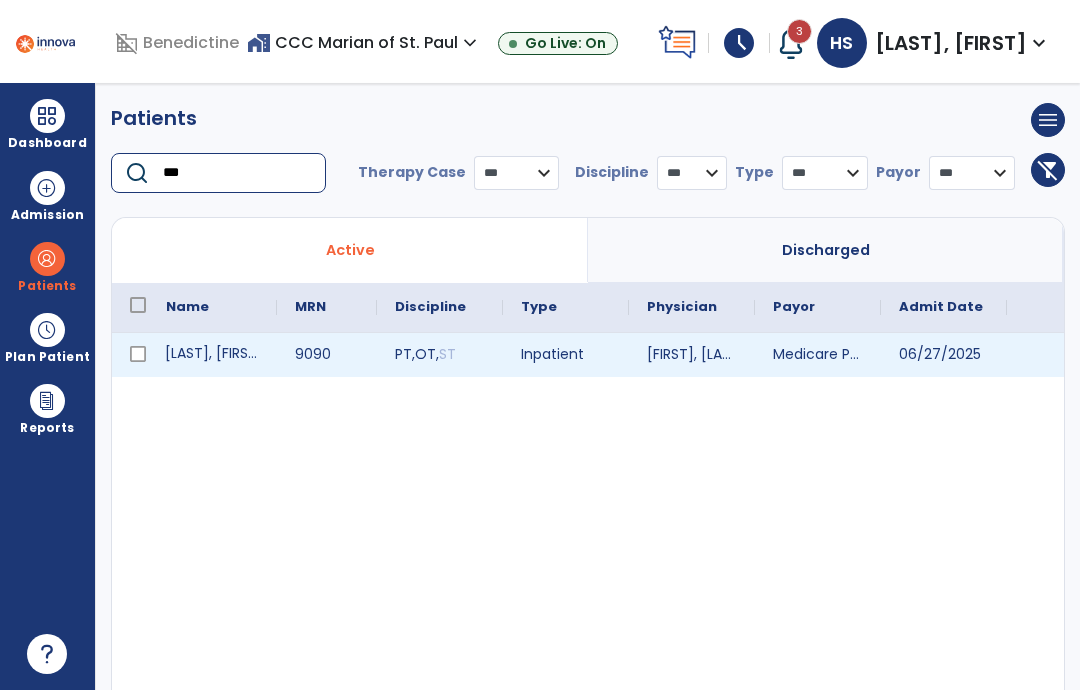 type on "***" 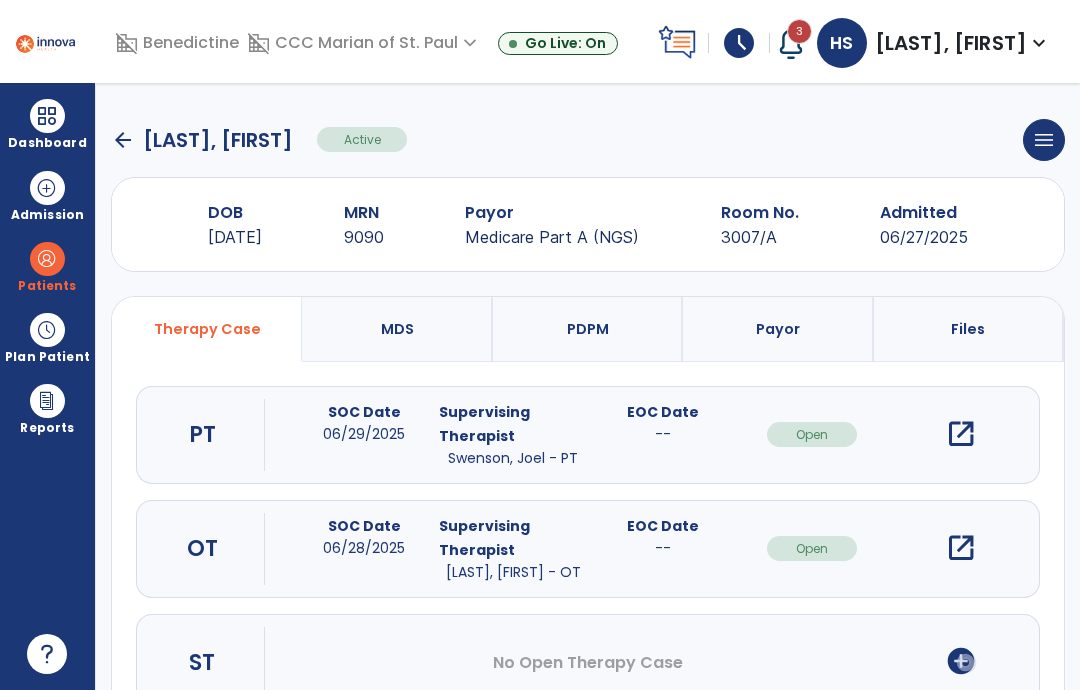 click on "open_in_new" at bounding box center (961, 548) 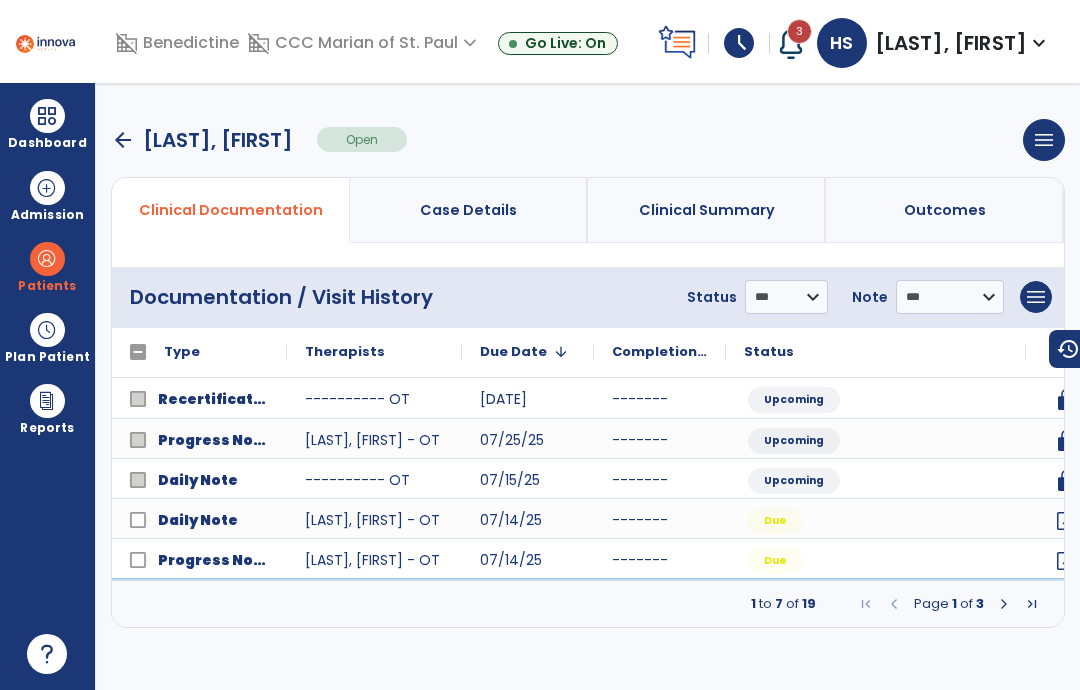 click at bounding box center (1004, 604) 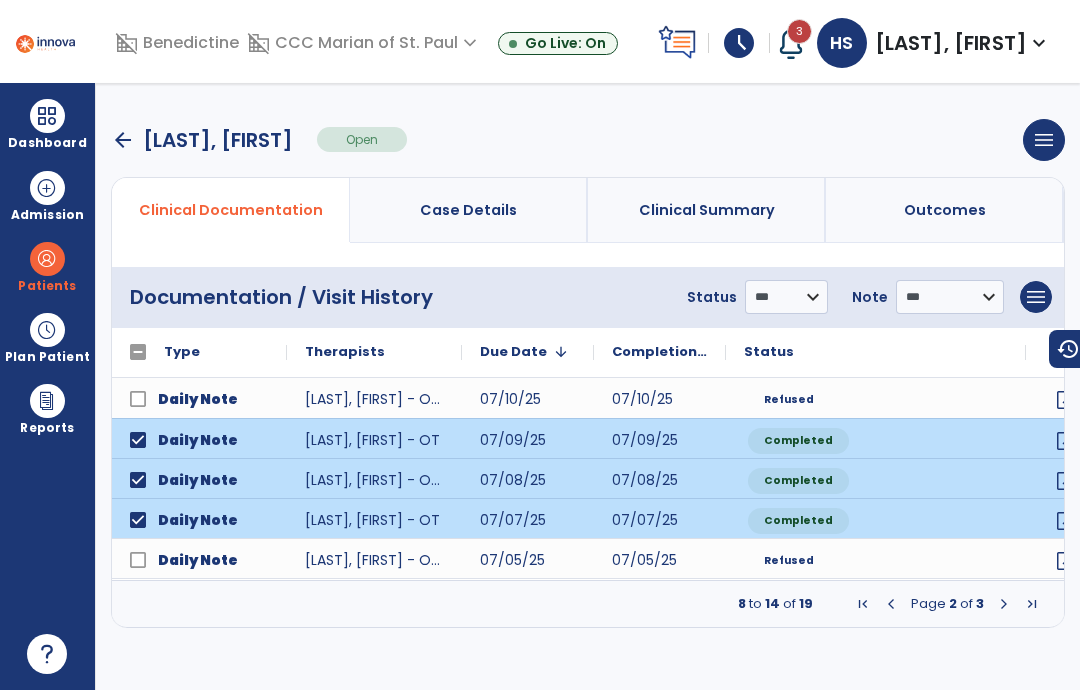 click at bounding box center (1004, 604) 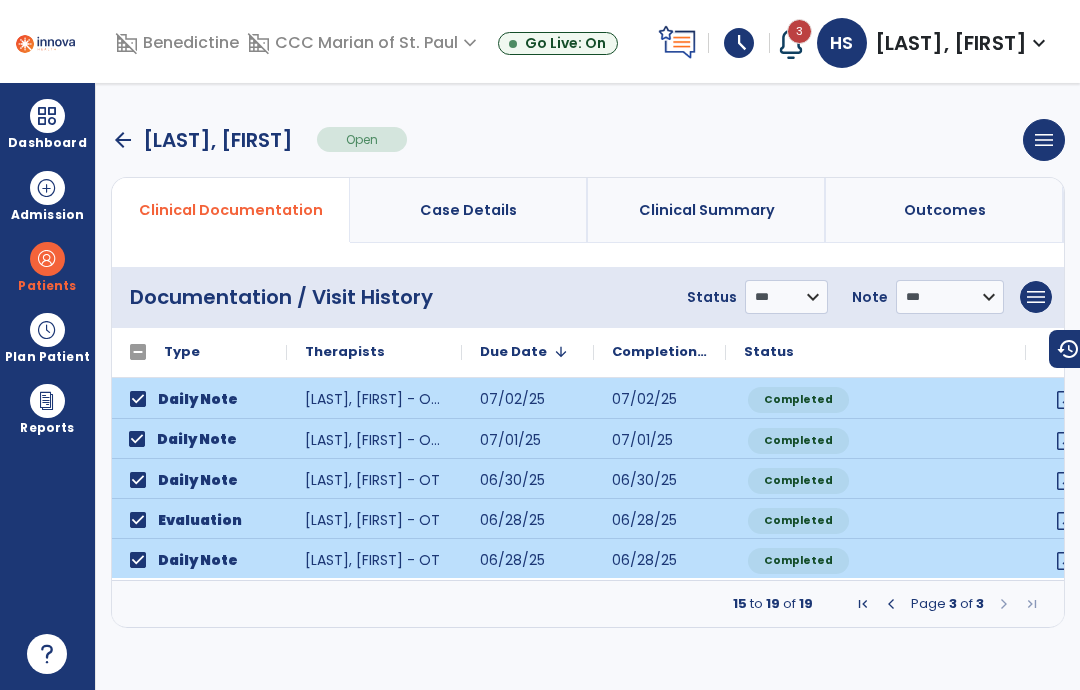 click on "menu" at bounding box center (1036, 297) 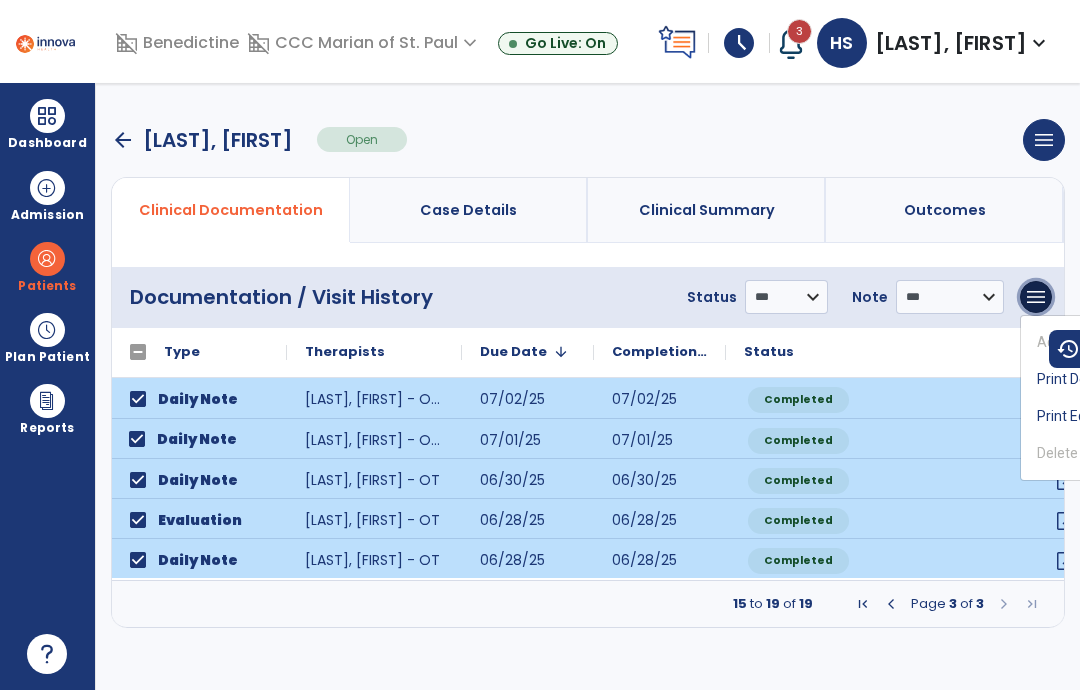 scroll, scrollTop: 0, scrollLeft: 4, axis: horizontal 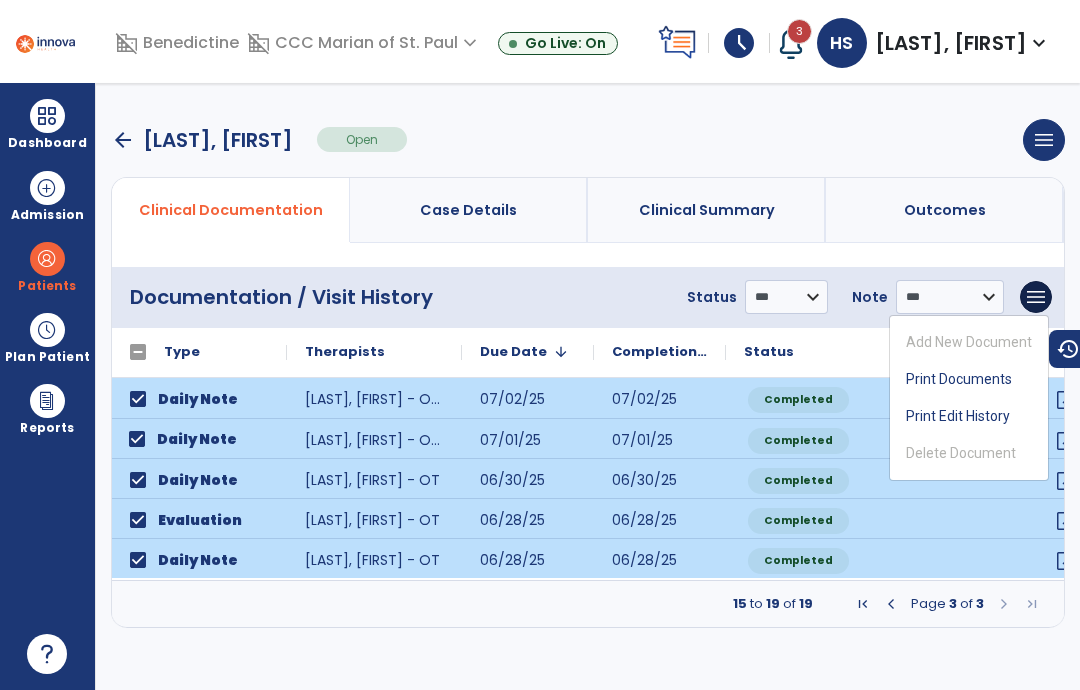click on "Print Documents" at bounding box center [969, 379] 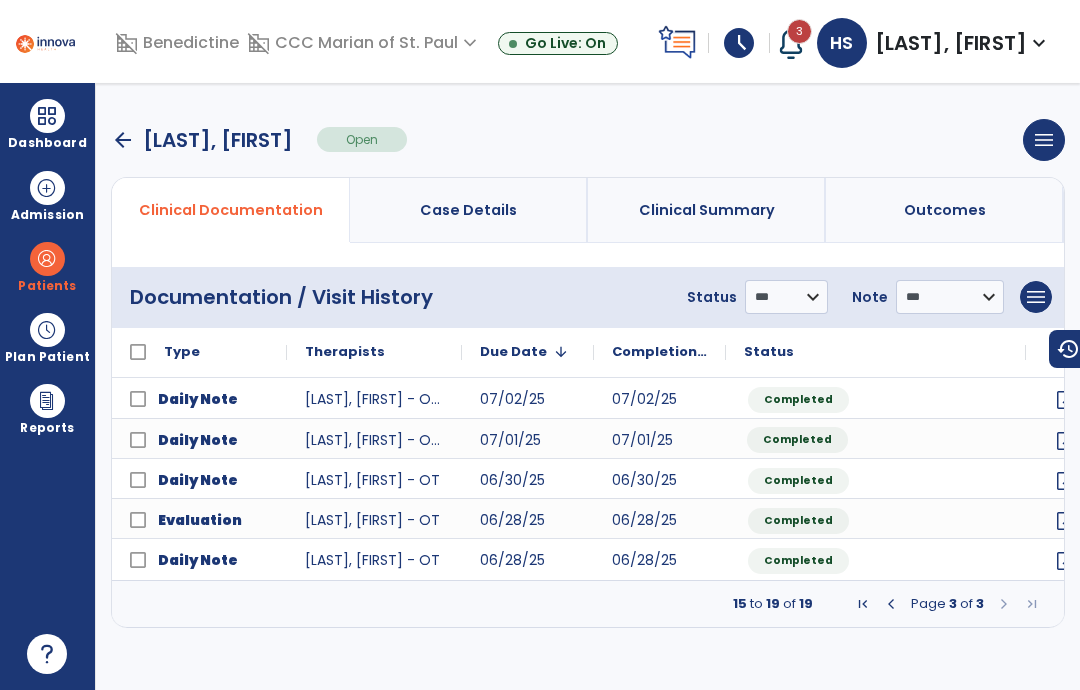 click at bounding box center (891, 604) 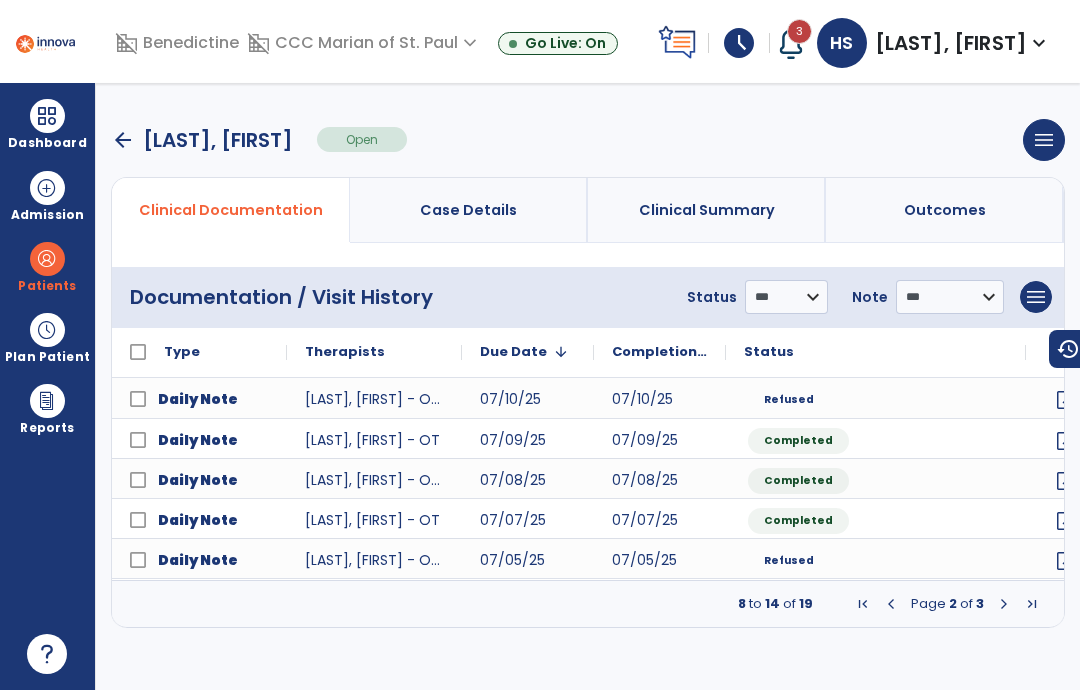 click at bounding box center [891, 604] 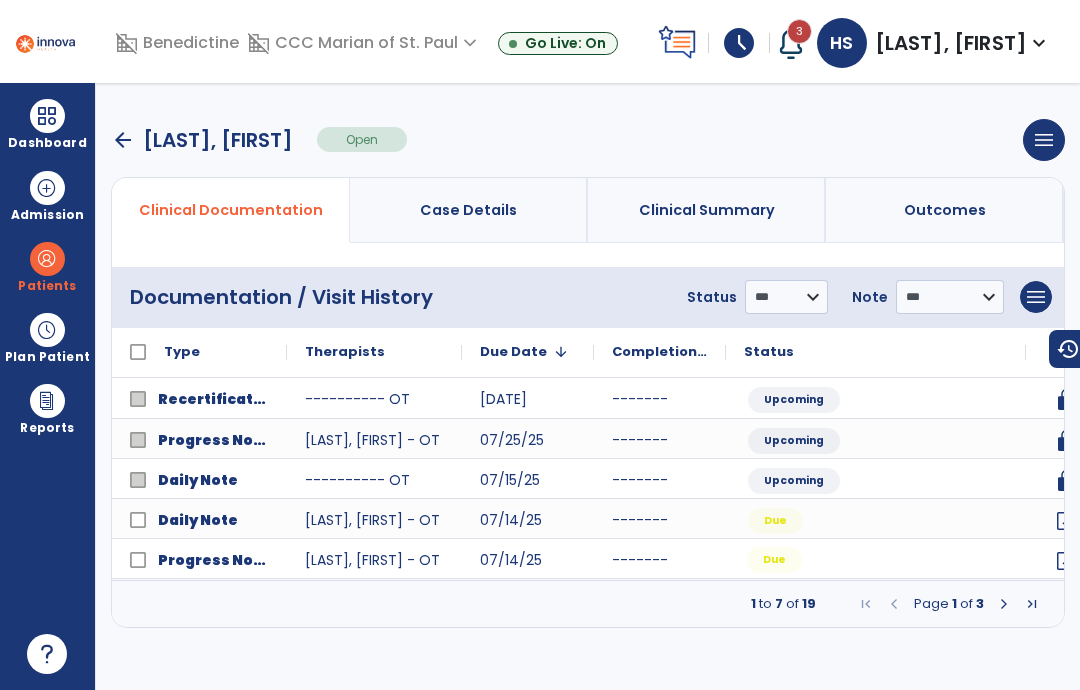 click on "Due" 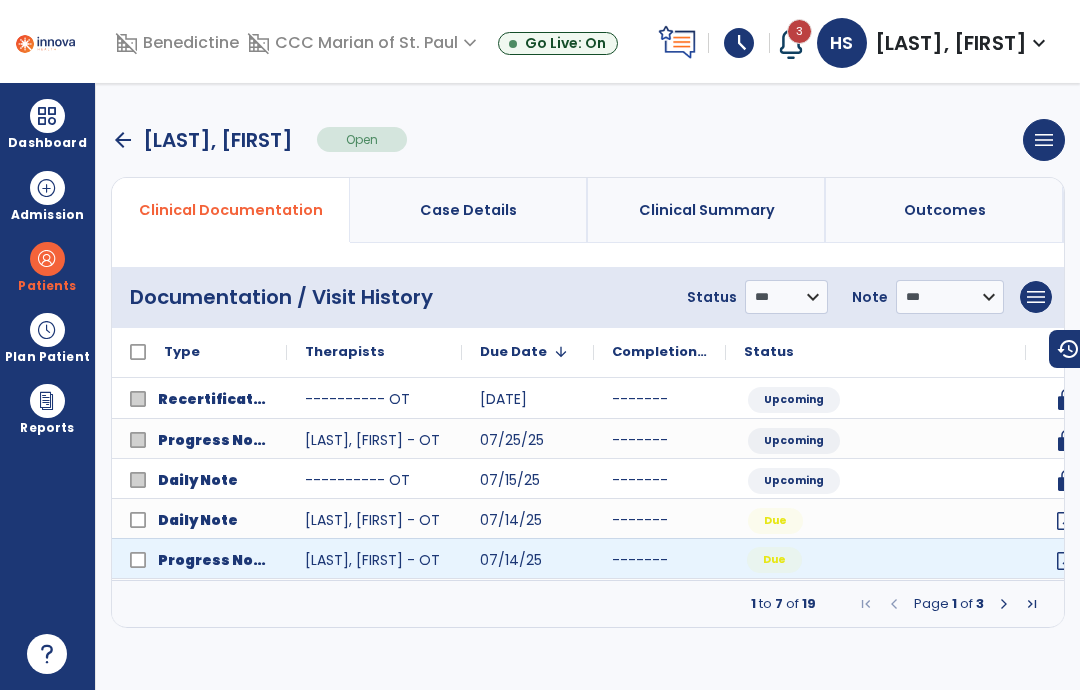 click on "Due" 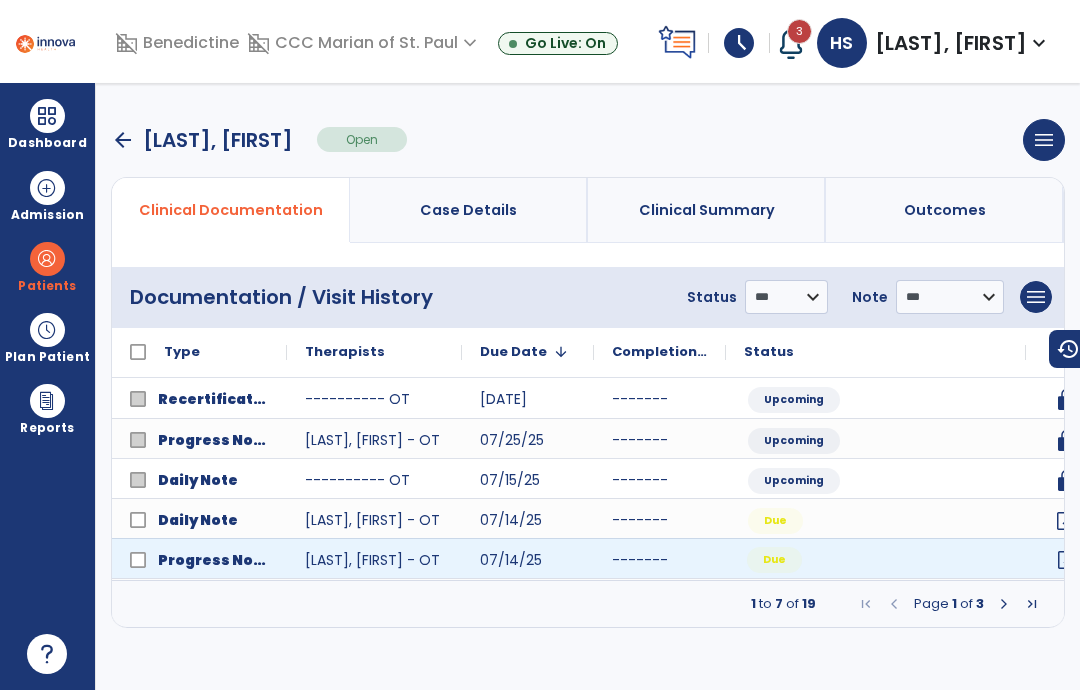 click on "open_in_new" 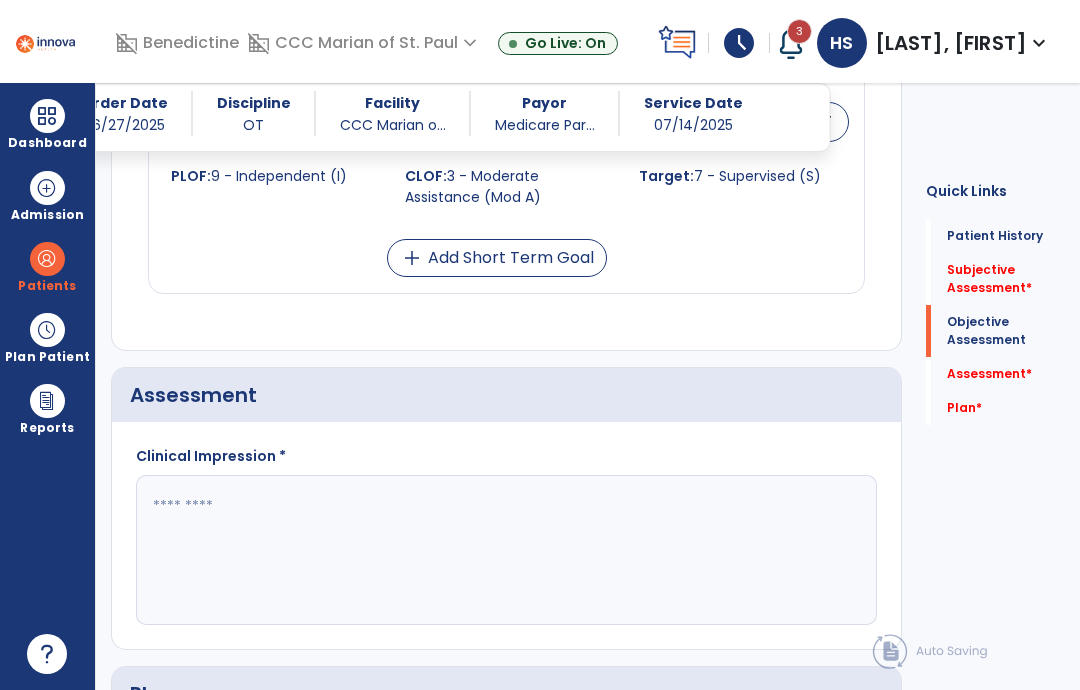 scroll, scrollTop: 2979, scrollLeft: 0, axis: vertical 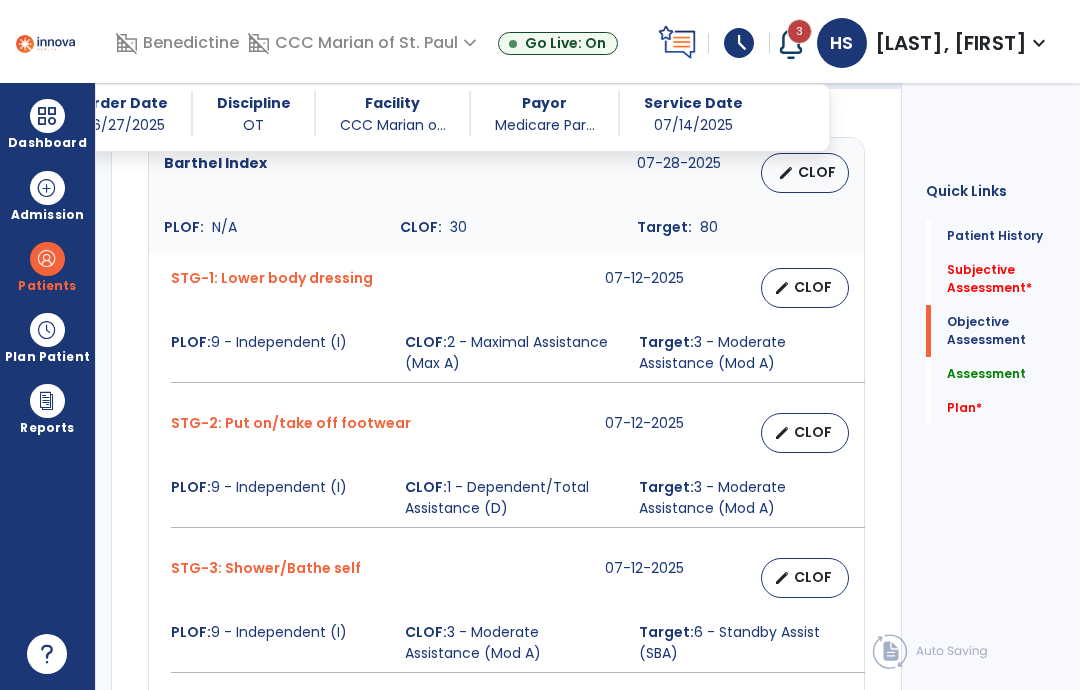type on "**********" 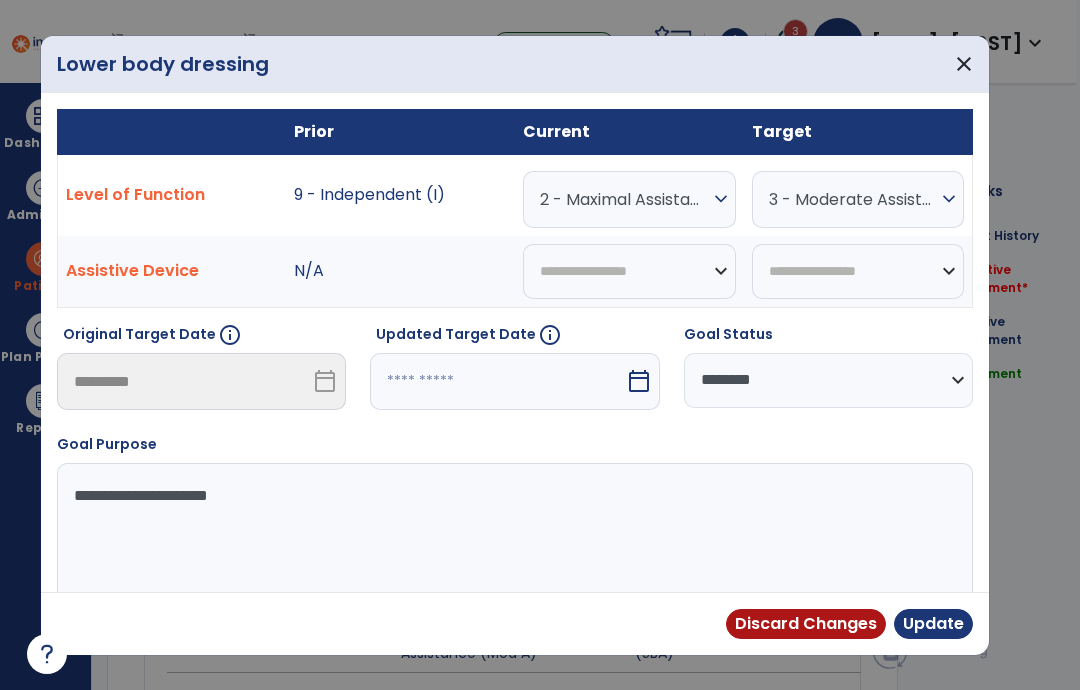 click on "calendar_today" at bounding box center [639, 381] 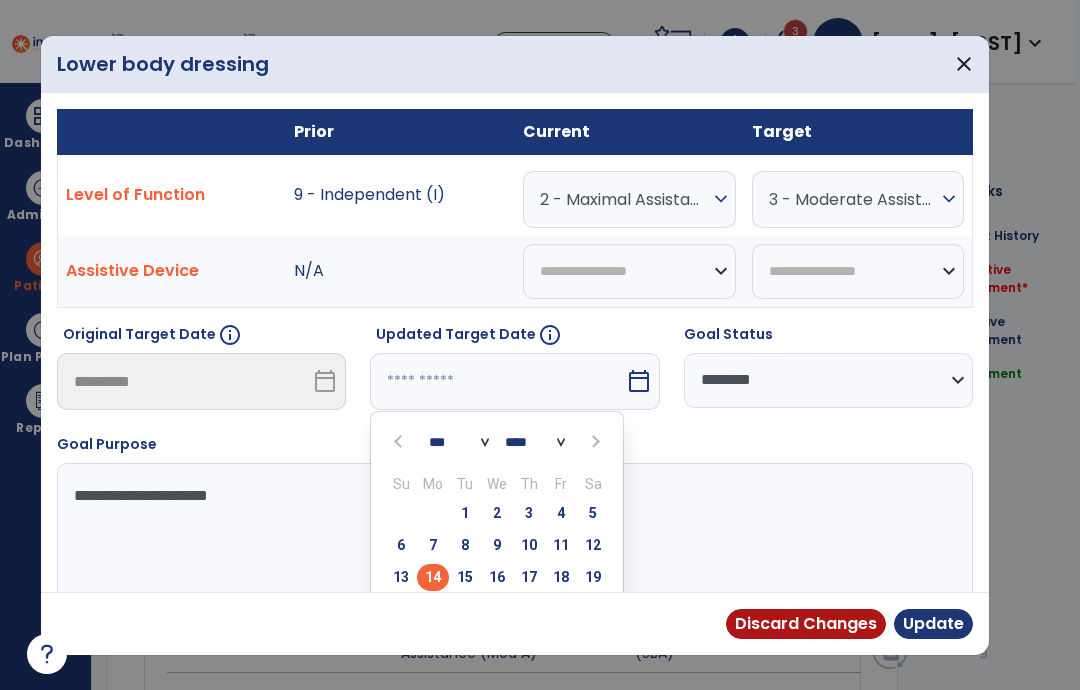 click at bounding box center [595, 442] 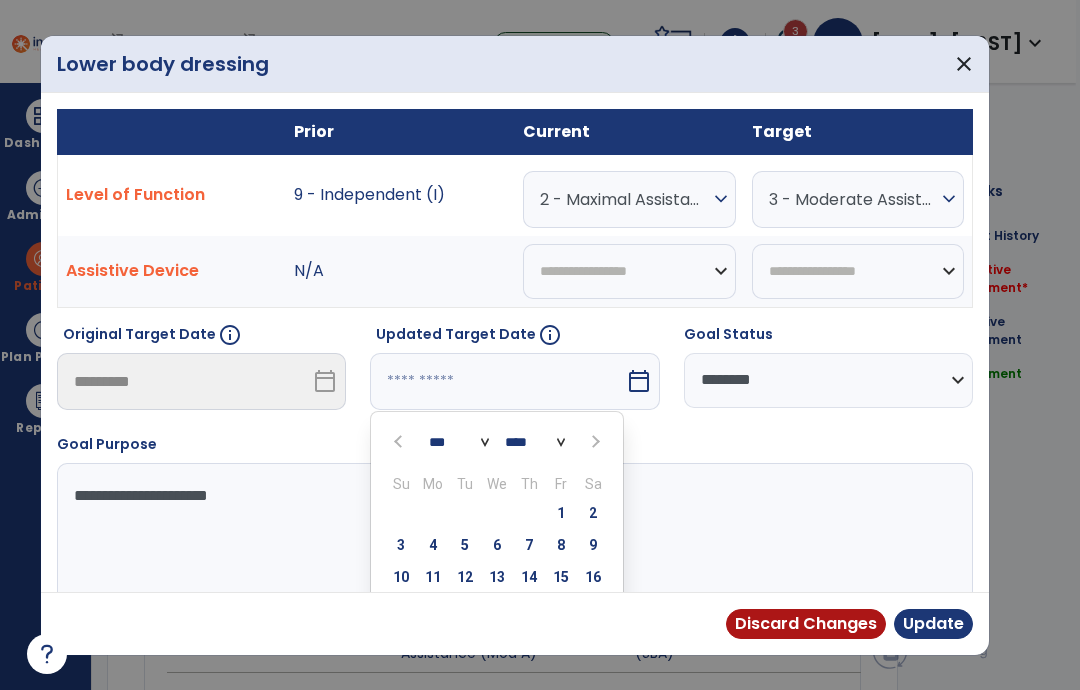 click on "4" at bounding box center (433, 545) 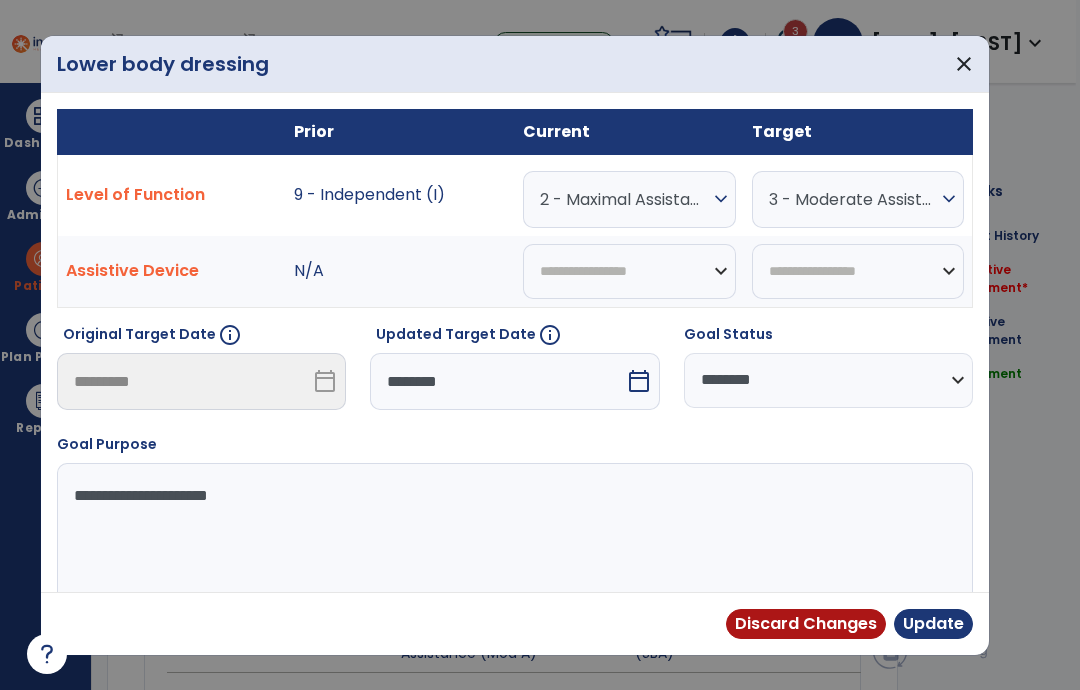 click on "Update" at bounding box center (933, 624) 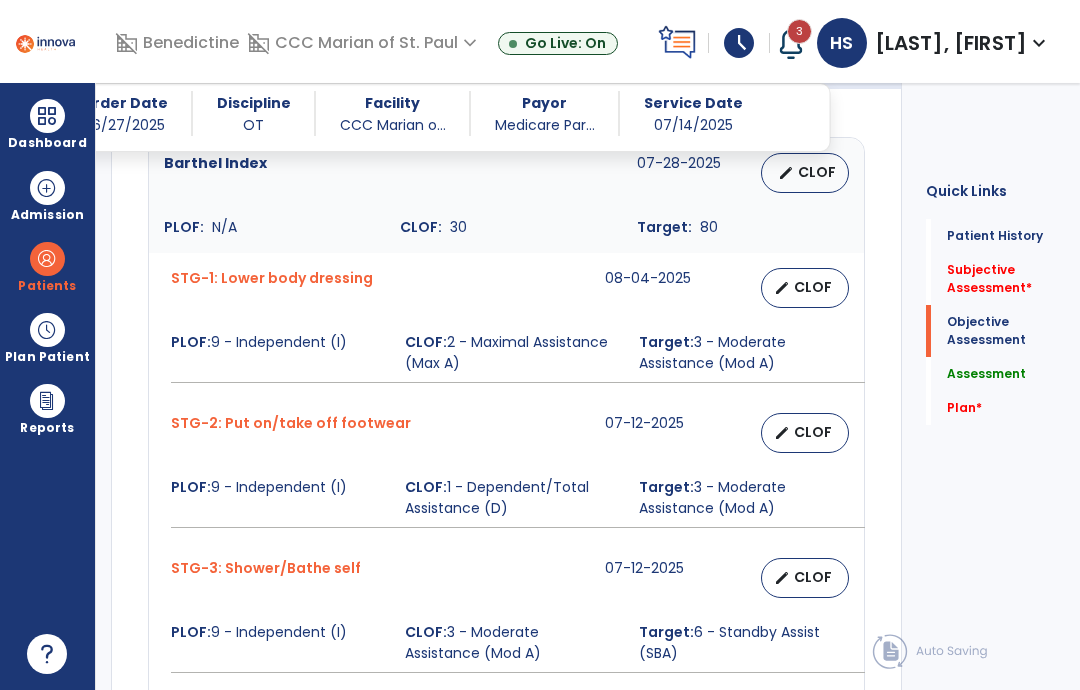 click on "CLOF" at bounding box center (813, 287) 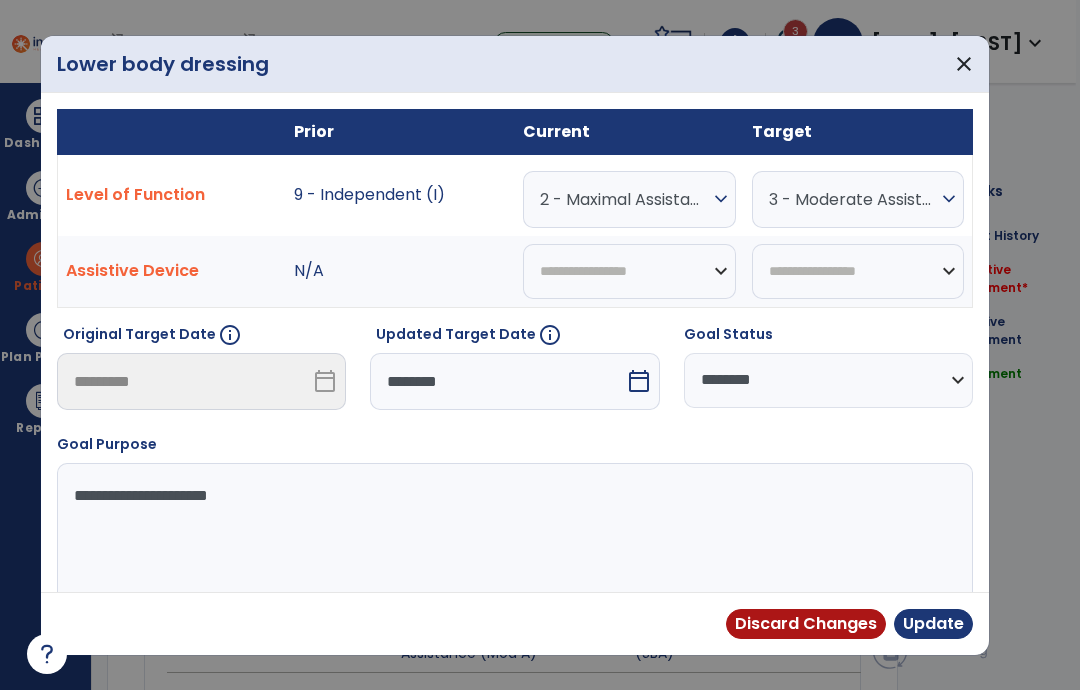 click on "Update" at bounding box center [933, 624] 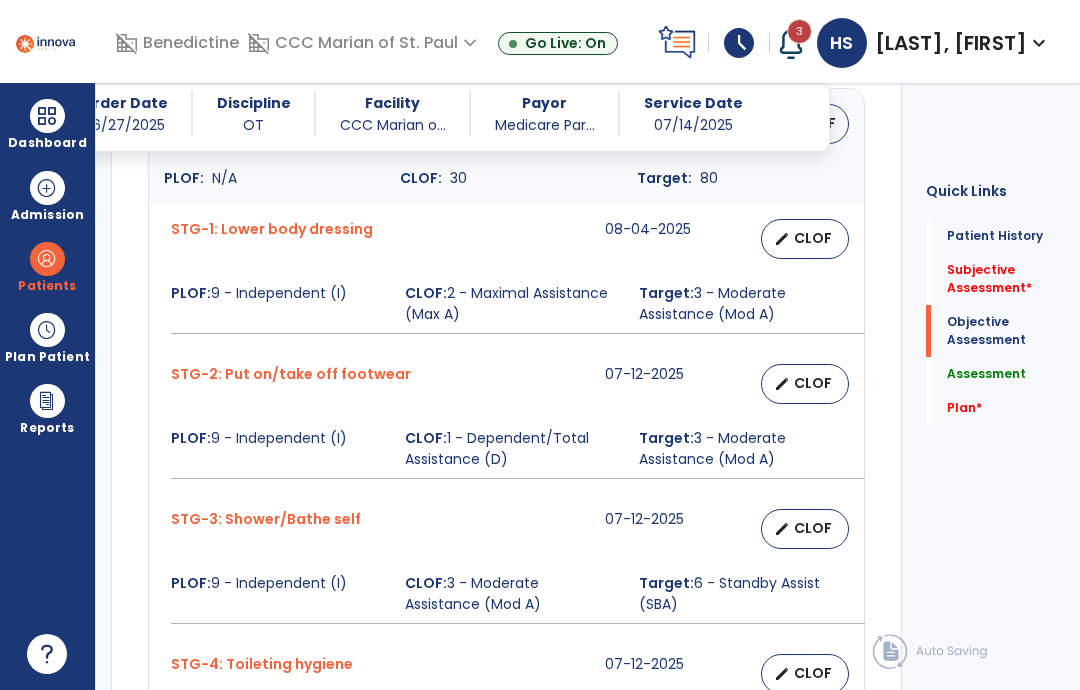scroll, scrollTop: 2287, scrollLeft: 0, axis: vertical 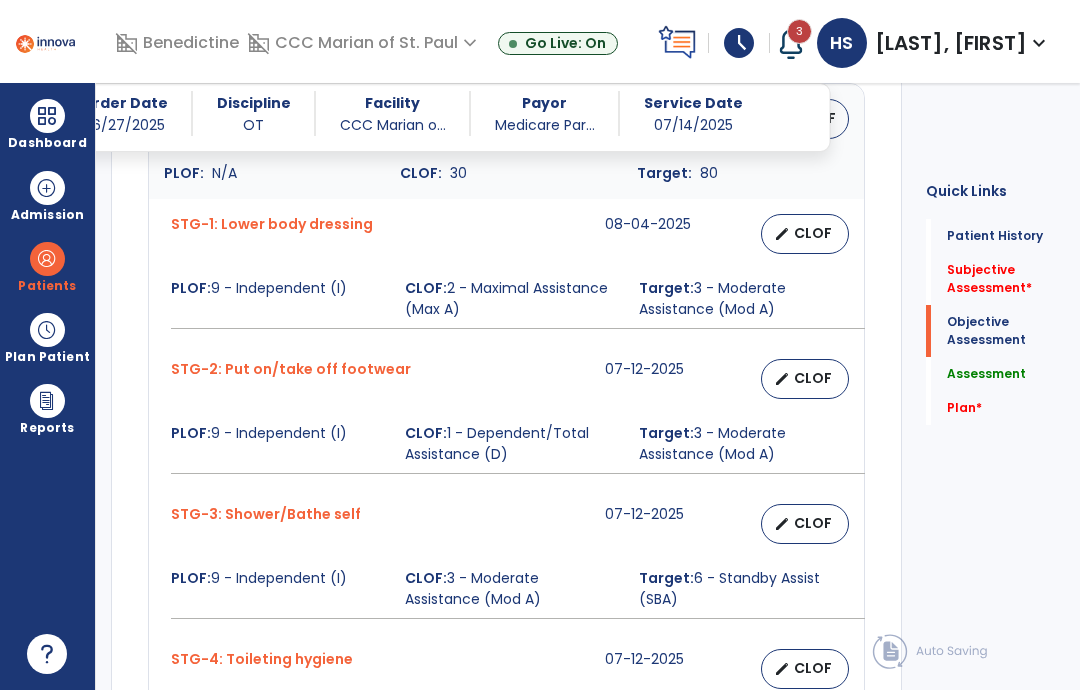 click on "CLOF" at bounding box center (813, 378) 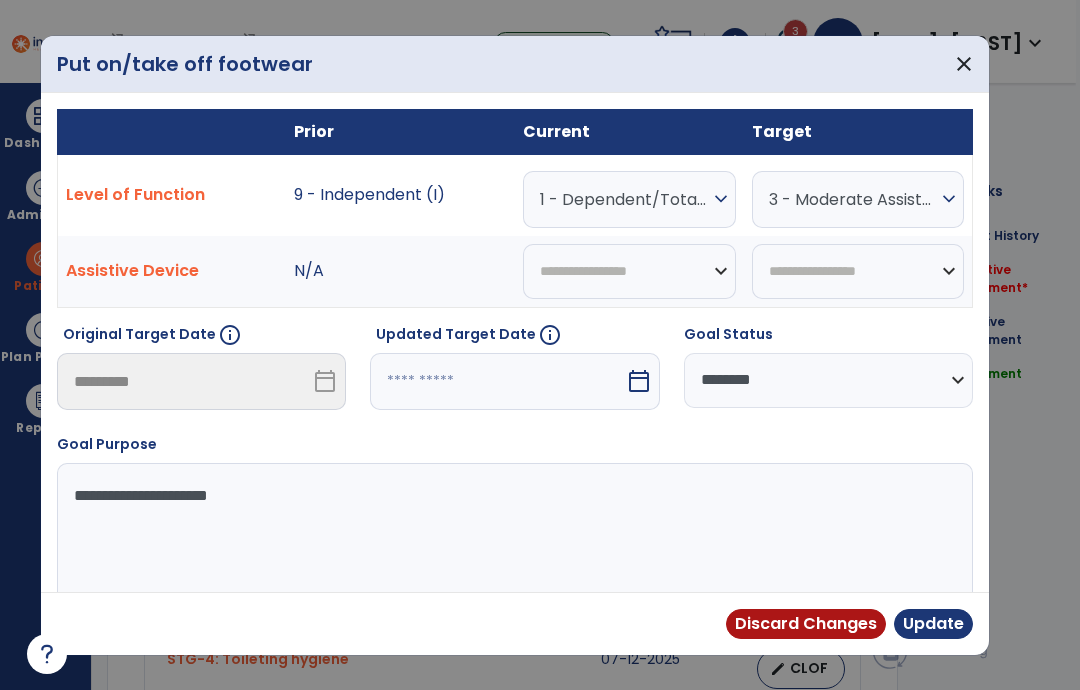 click on "calendar_today" at bounding box center [639, 381] 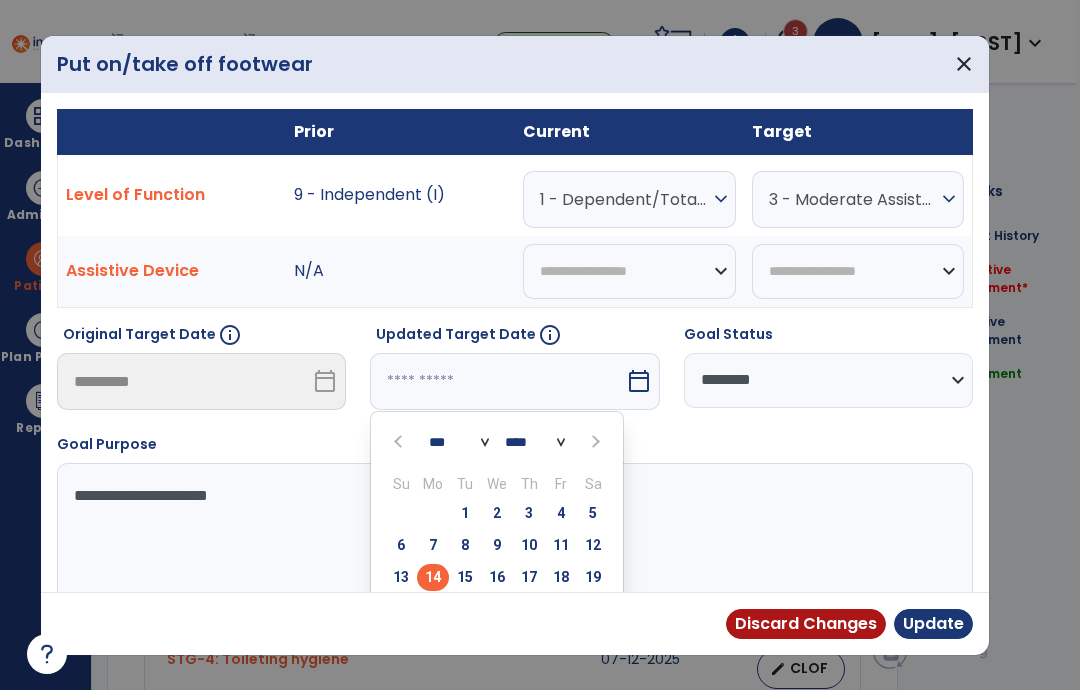 click at bounding box center [595, 442] 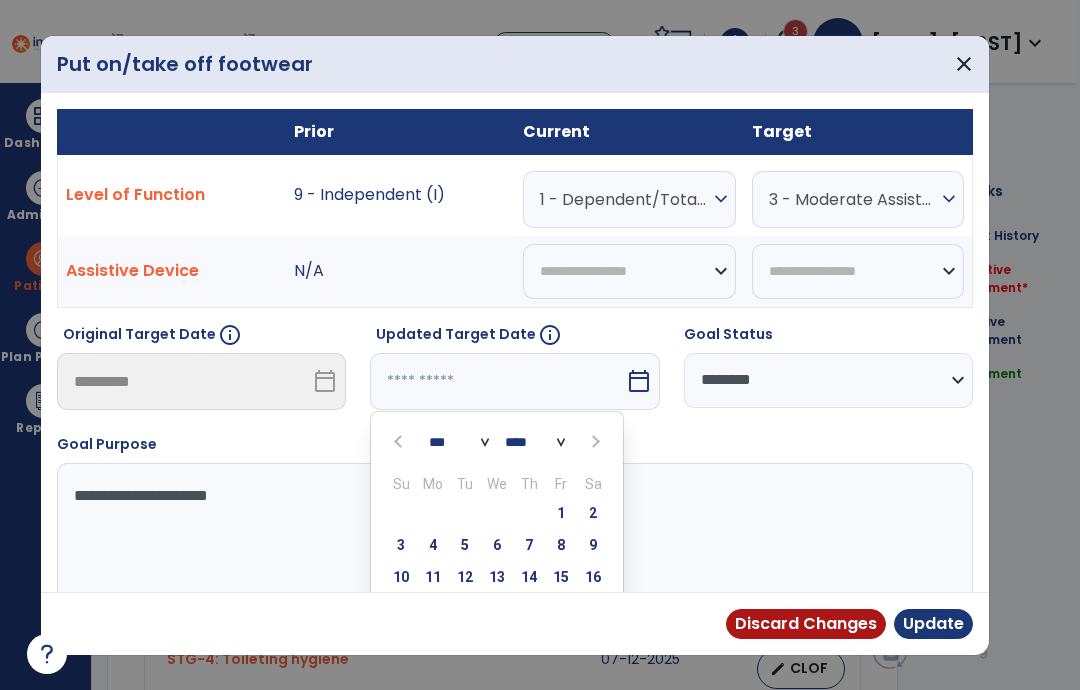 click on "4" at bounding box center [433, 545] 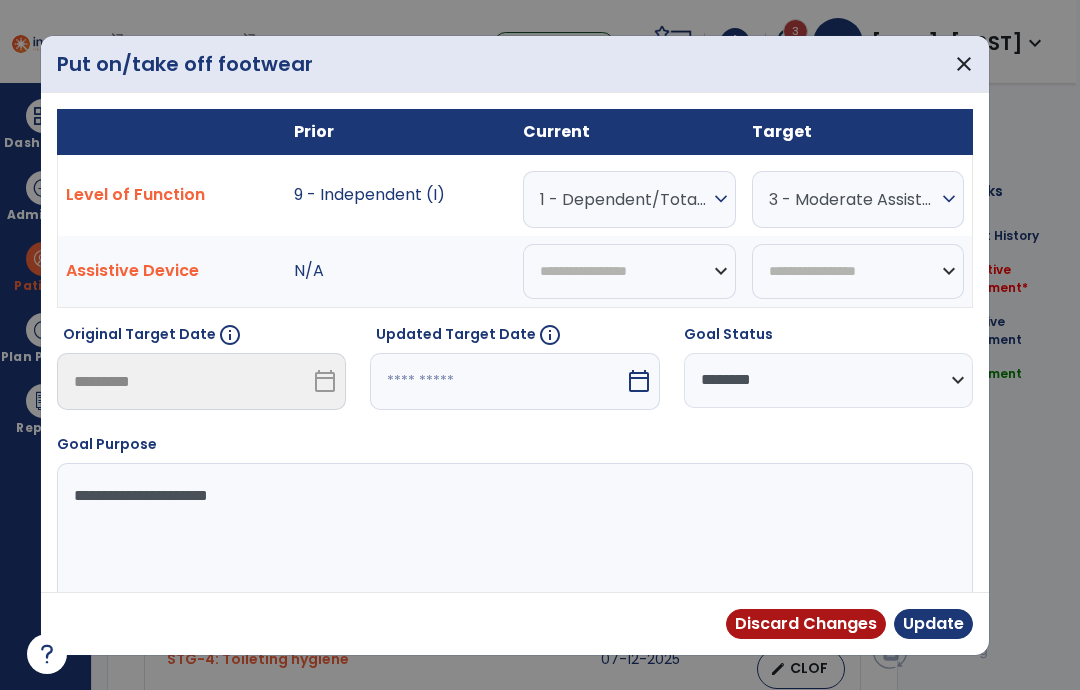 type on "********" 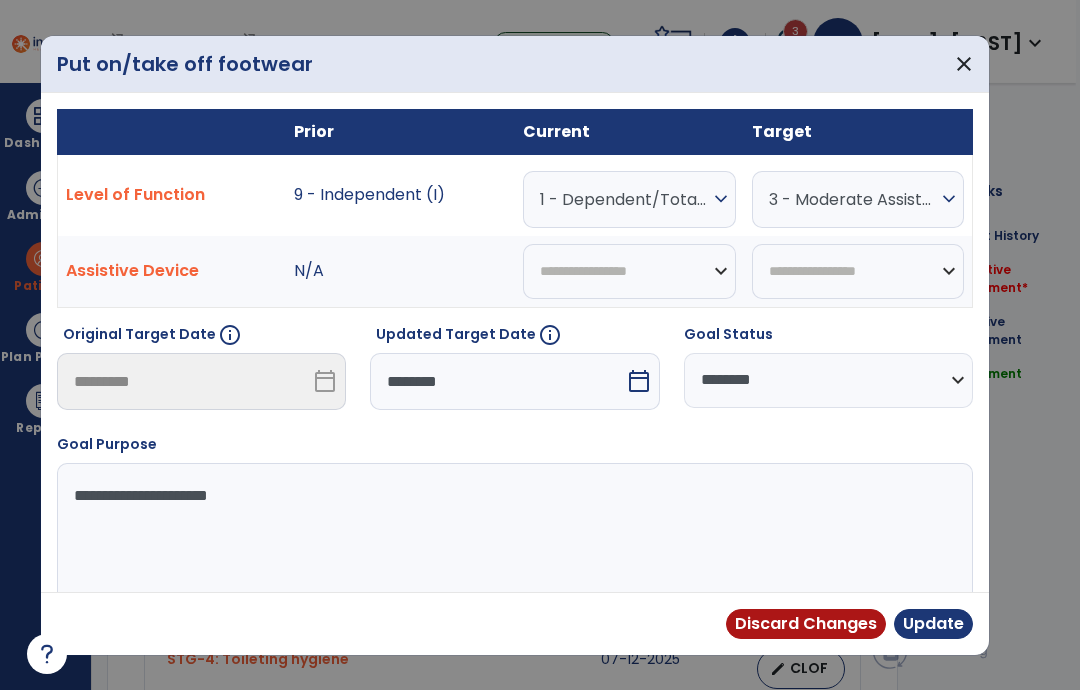 click on "Update" at bounding box center [933, 624] 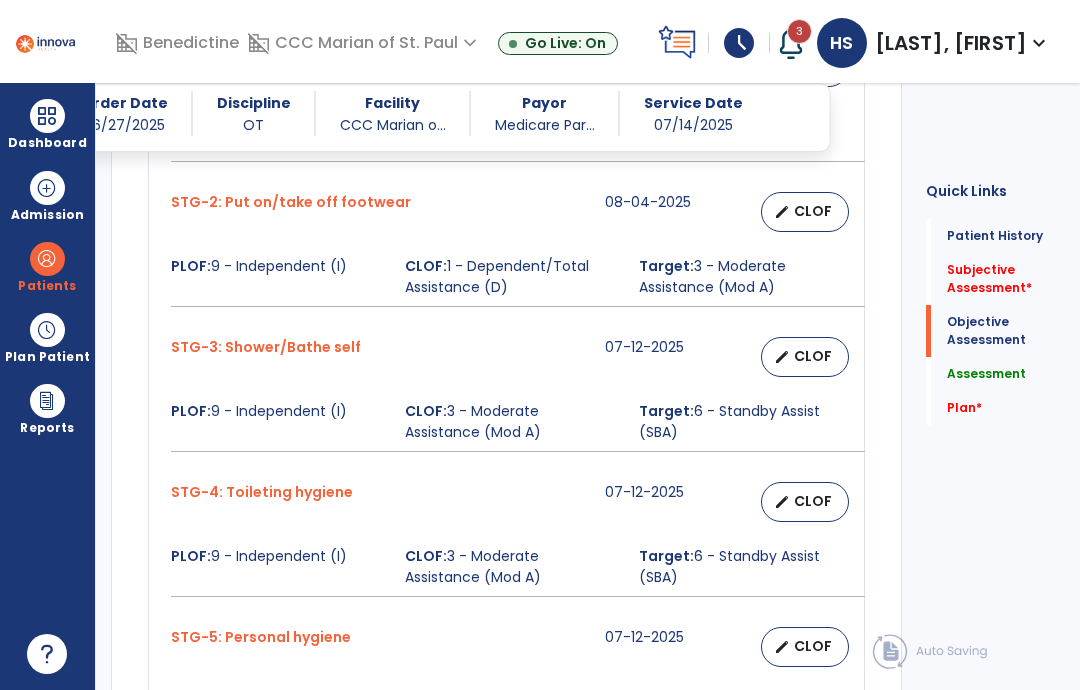 scroll, scrollTop: 2454, scrollLeft: 0, axis: vertical 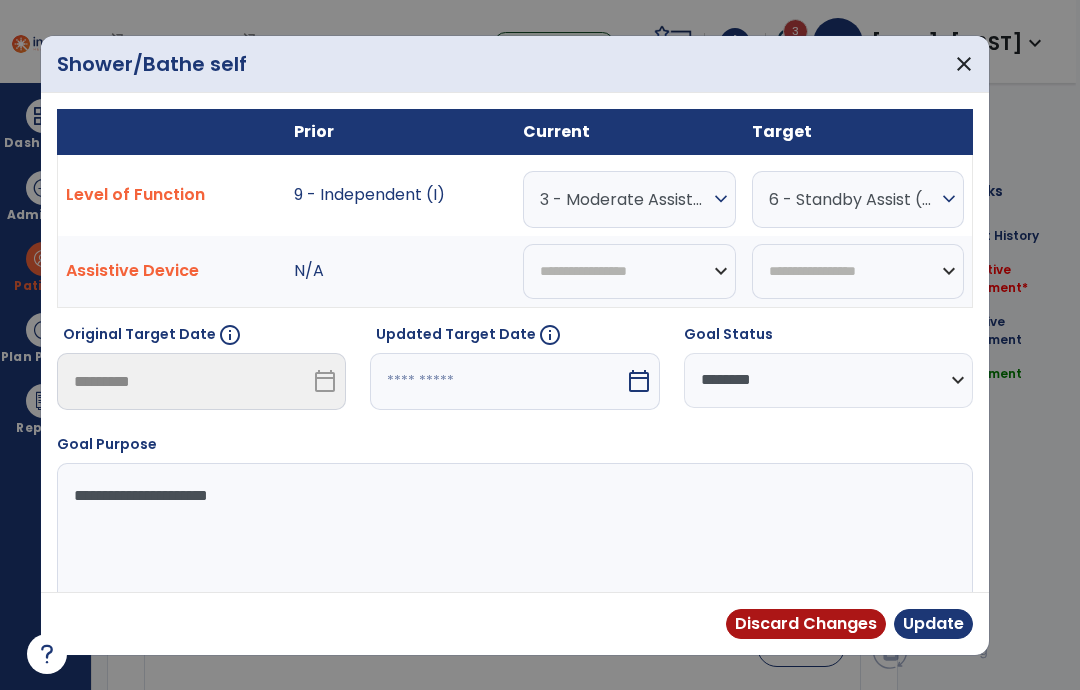 click on "3 - Moderate Assistance (Mod A)" at bounding box center (624, 199) 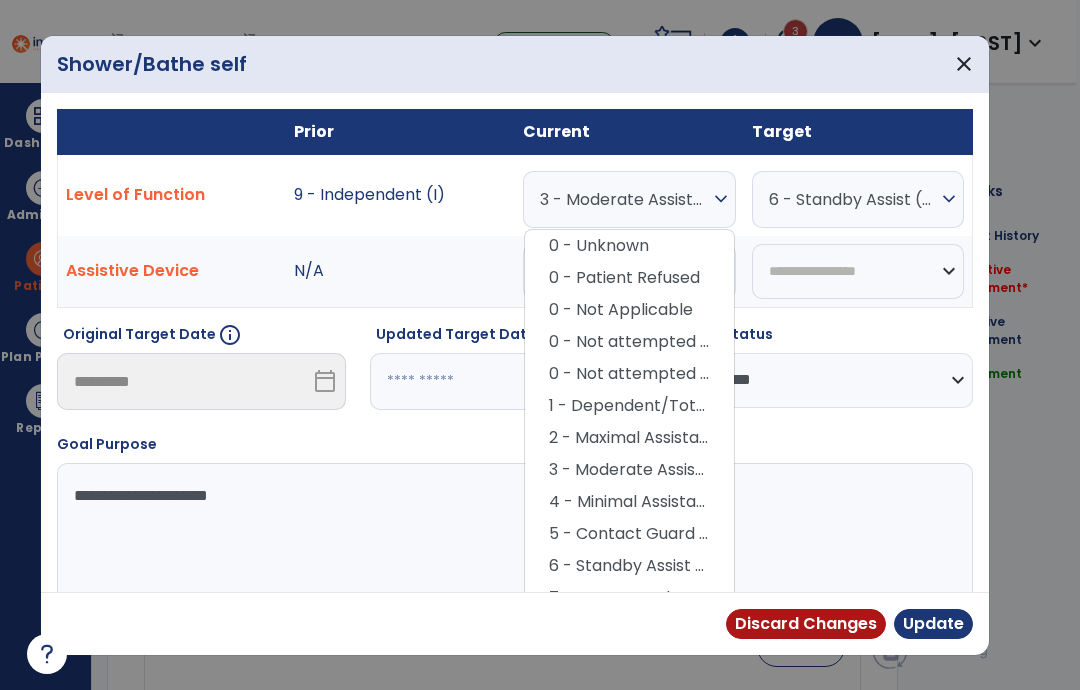 click on "**********" at bounding box center [515, 538] 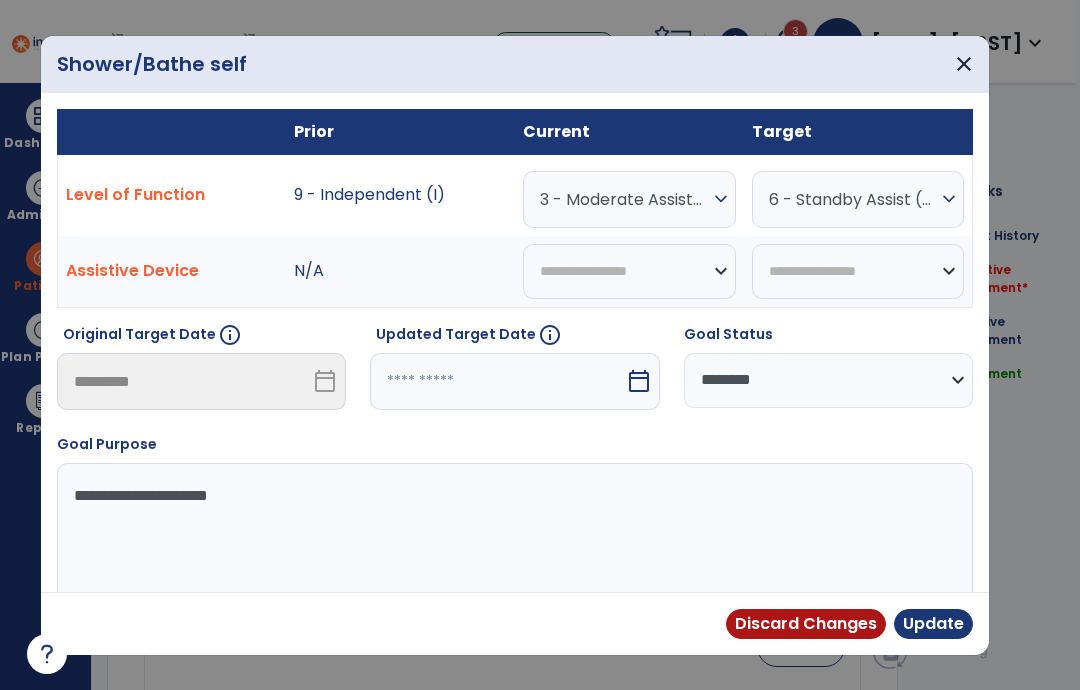 click on "calendar_today" at bounding box center [639, 381] 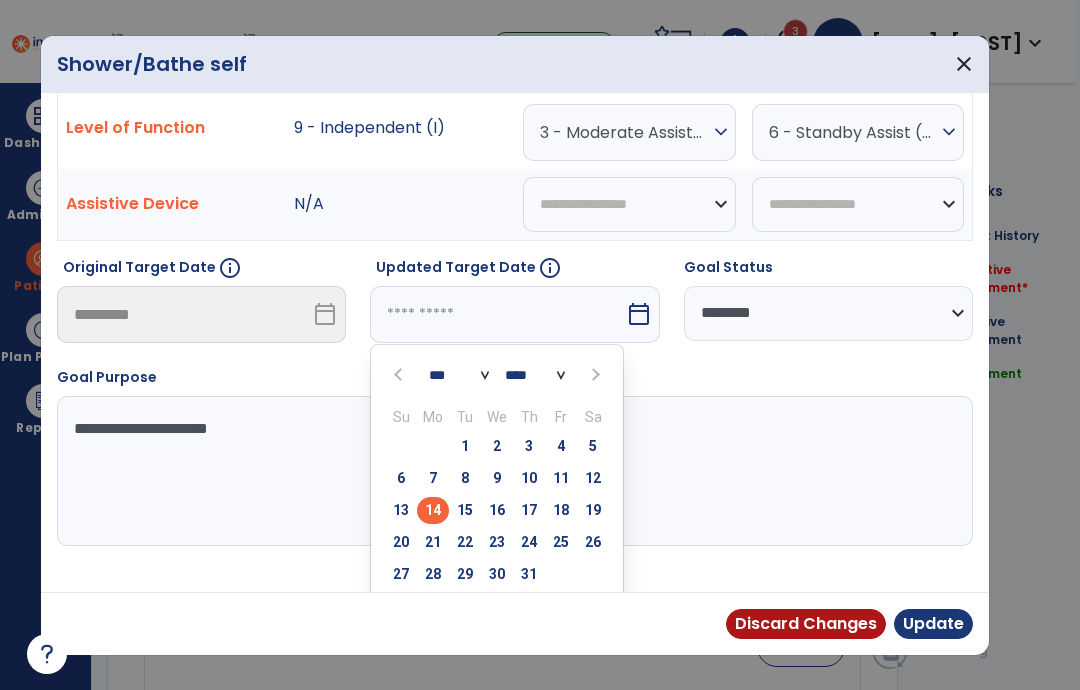 scroll, scrollTop: 68, scrollLeft: 0, axis: vertical 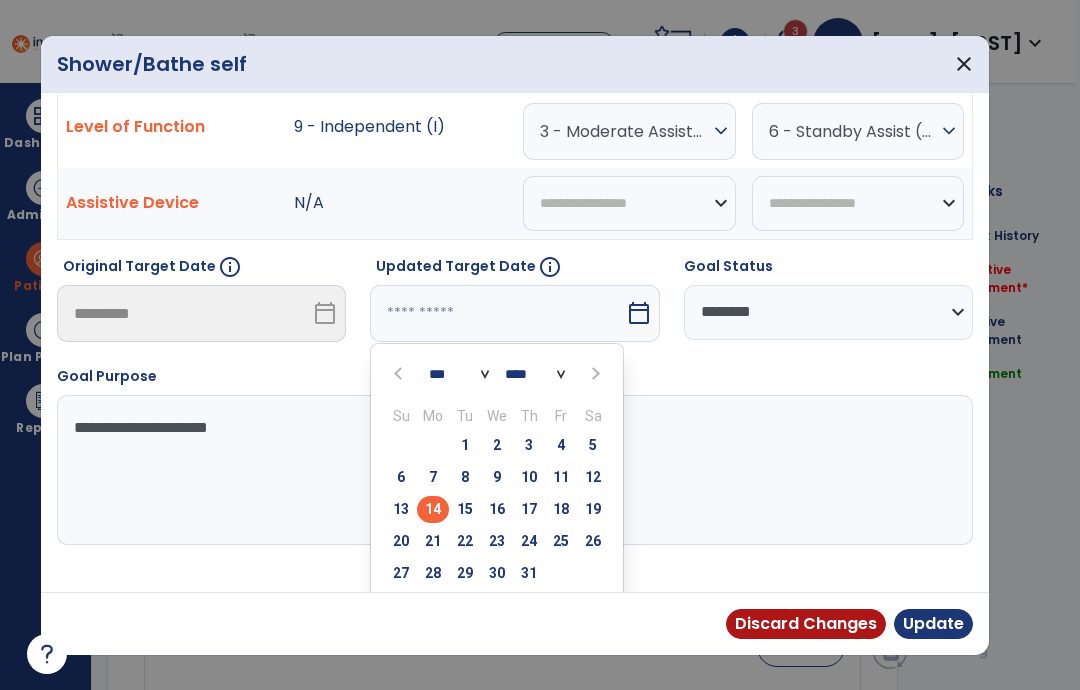 click at bounding box center [595, 374] 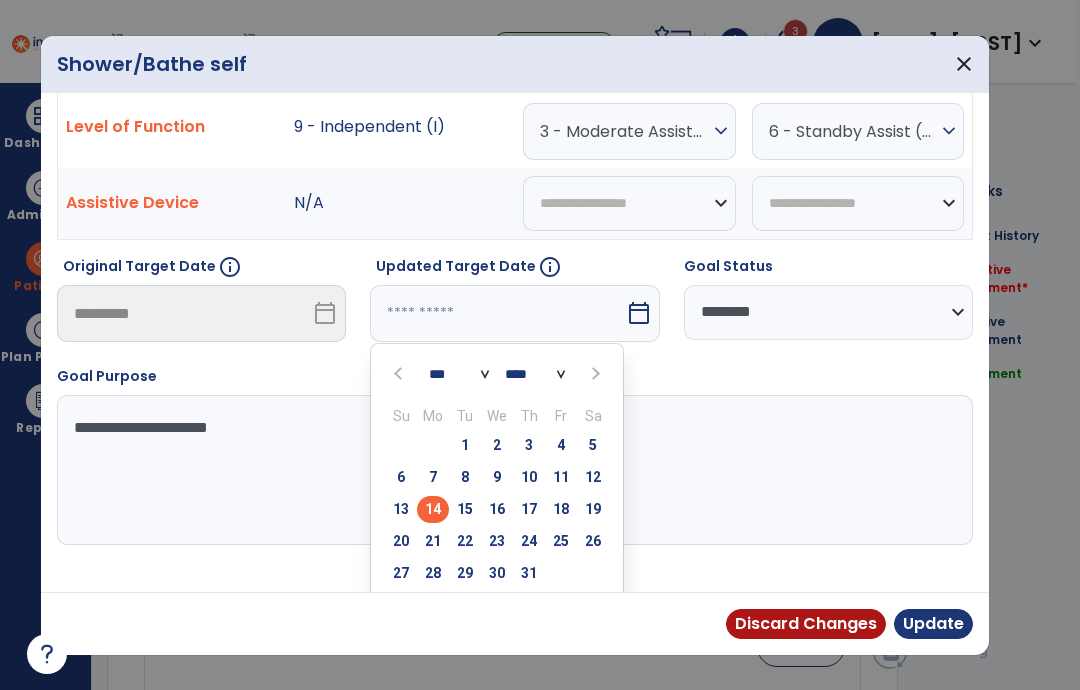 select on "*" 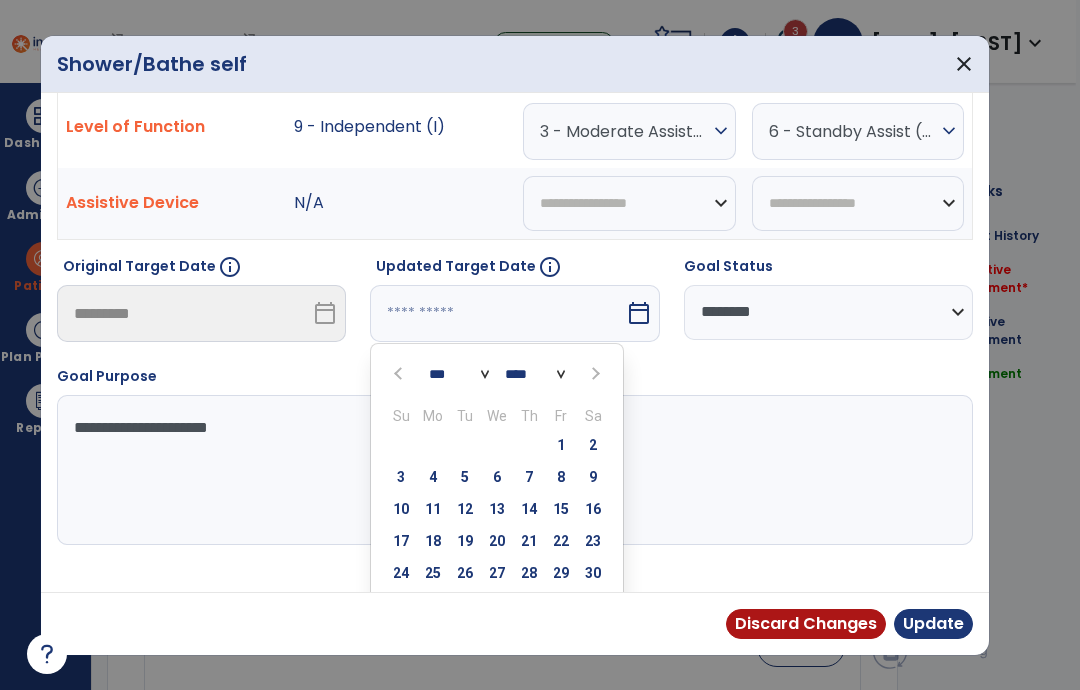 click on "4" at bounding box center (433, 477) 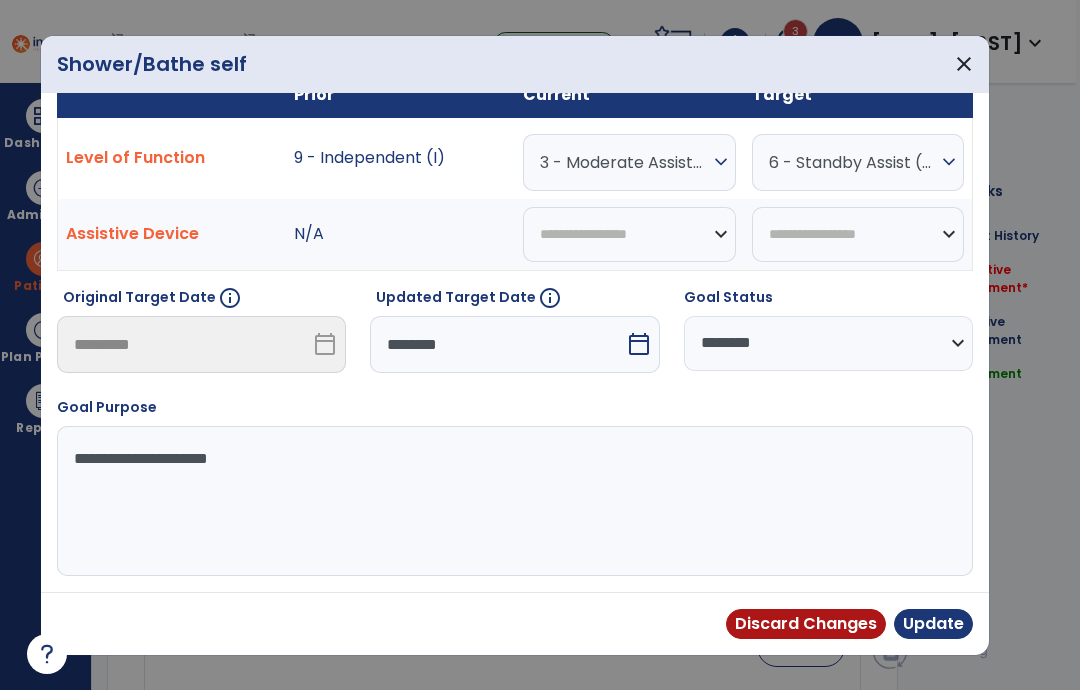 scroll, scrollTop: 0, scrollLeft: 0, axis: both 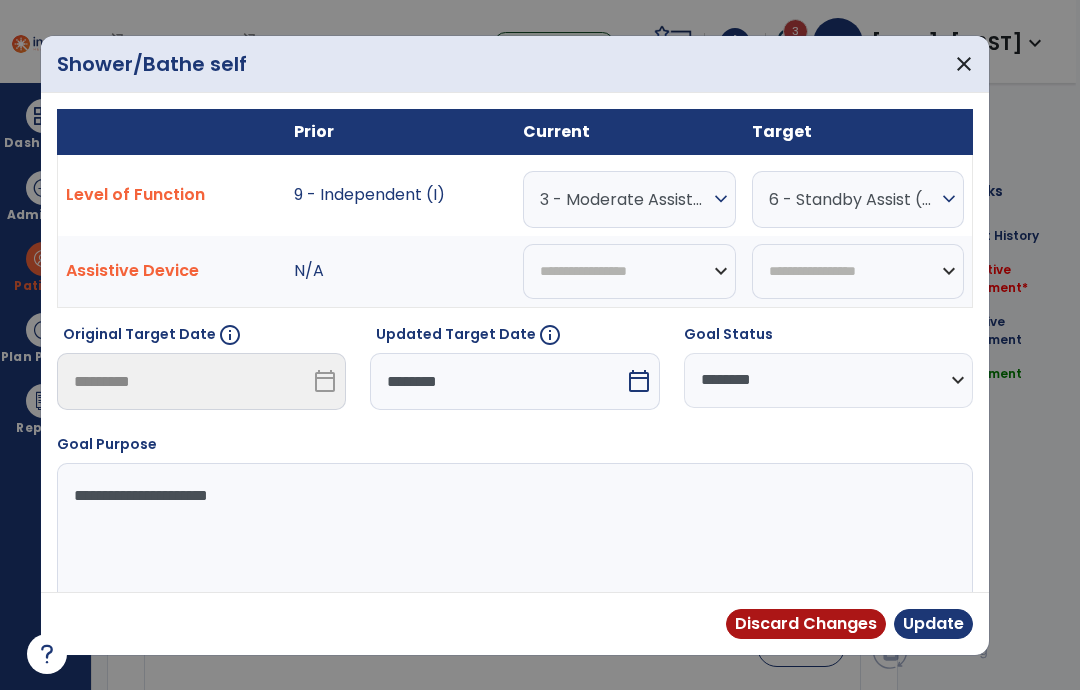 click on "Update" at bounding box center [933, 624] 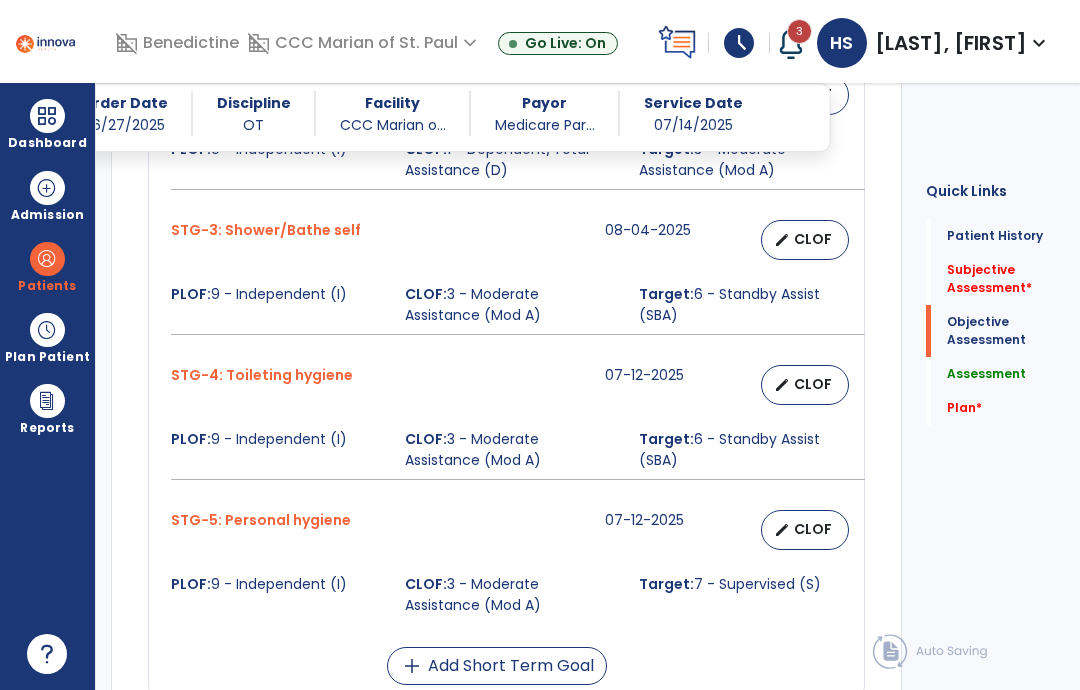 scroll, scrollTop: 2572, scrollLeft: 0, axis: vertical 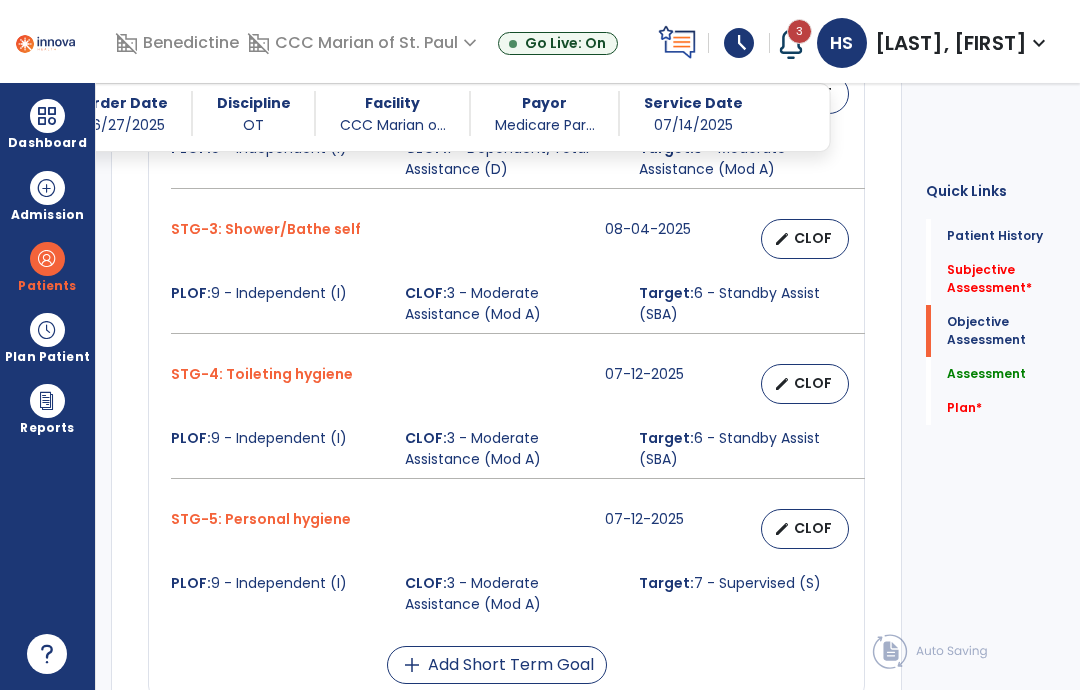 click on "CLOF" at bounding box center (813, 383) 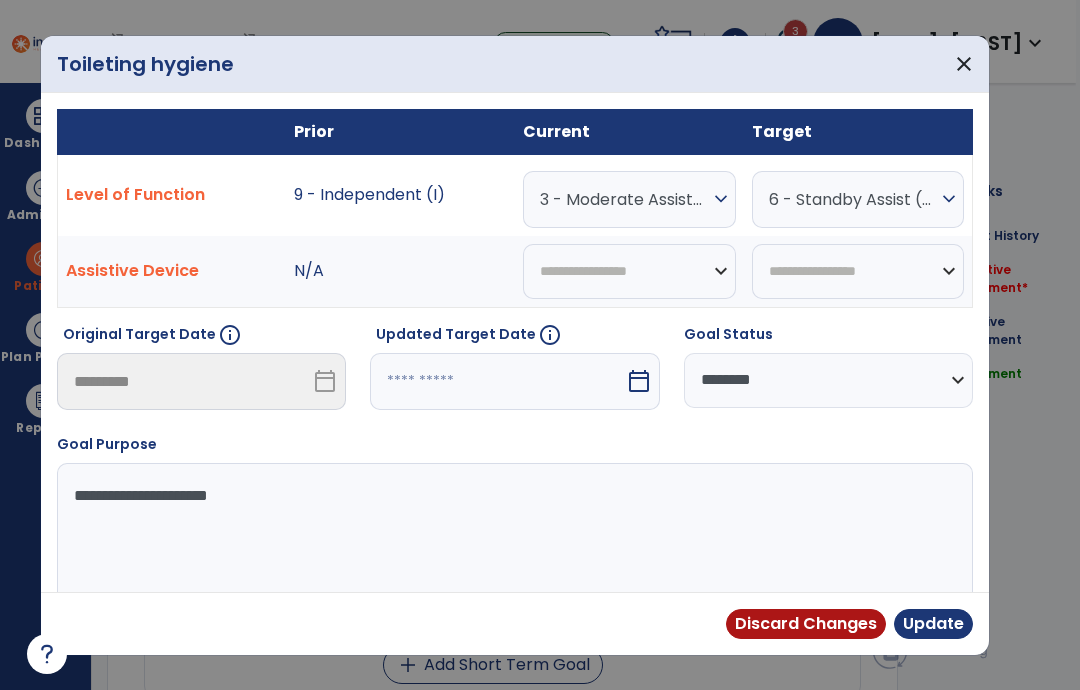 click on "calendar_today" at bounding box center [639, 381] 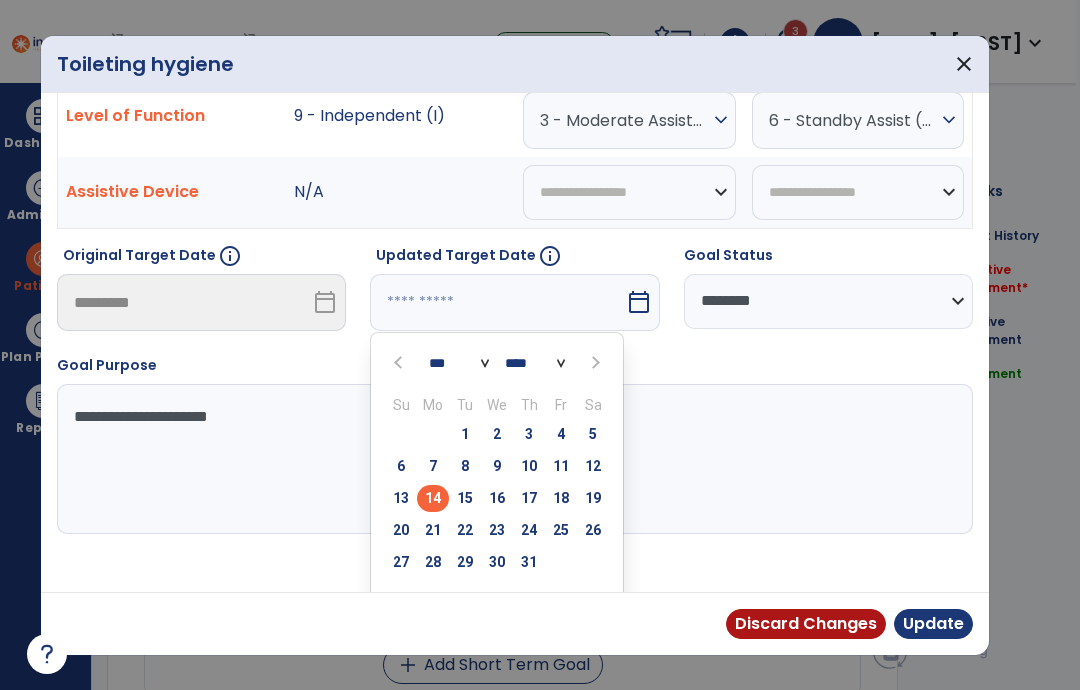 scroll, scrollTop: 78, scrollLeft: 0, axis: vertical 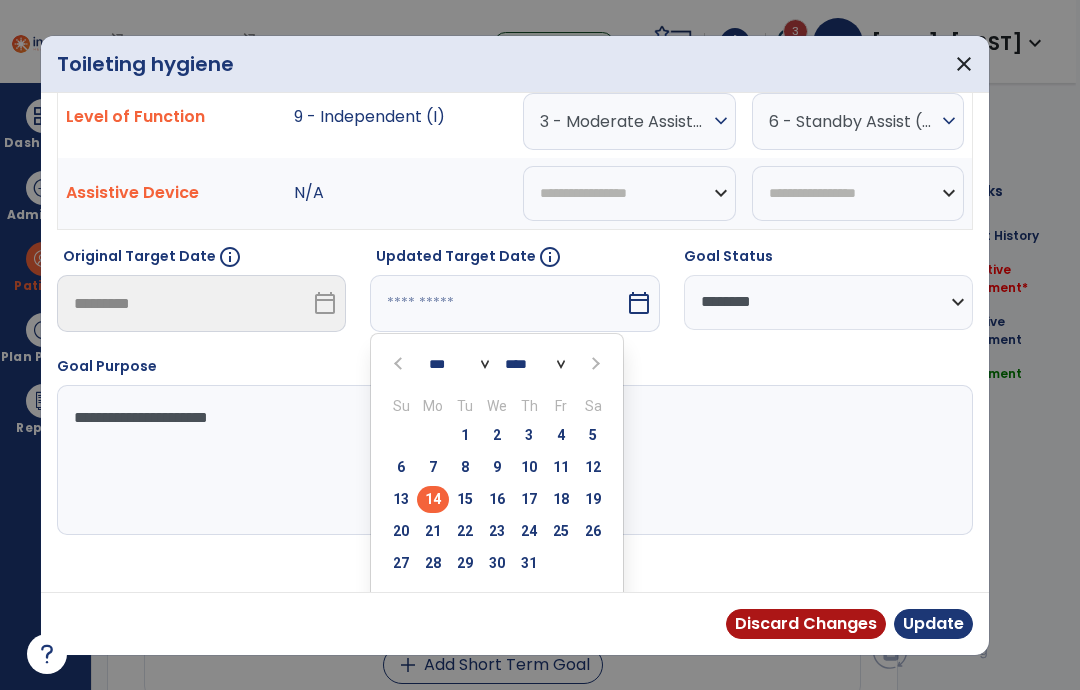 click at bounding box center [595, 364] 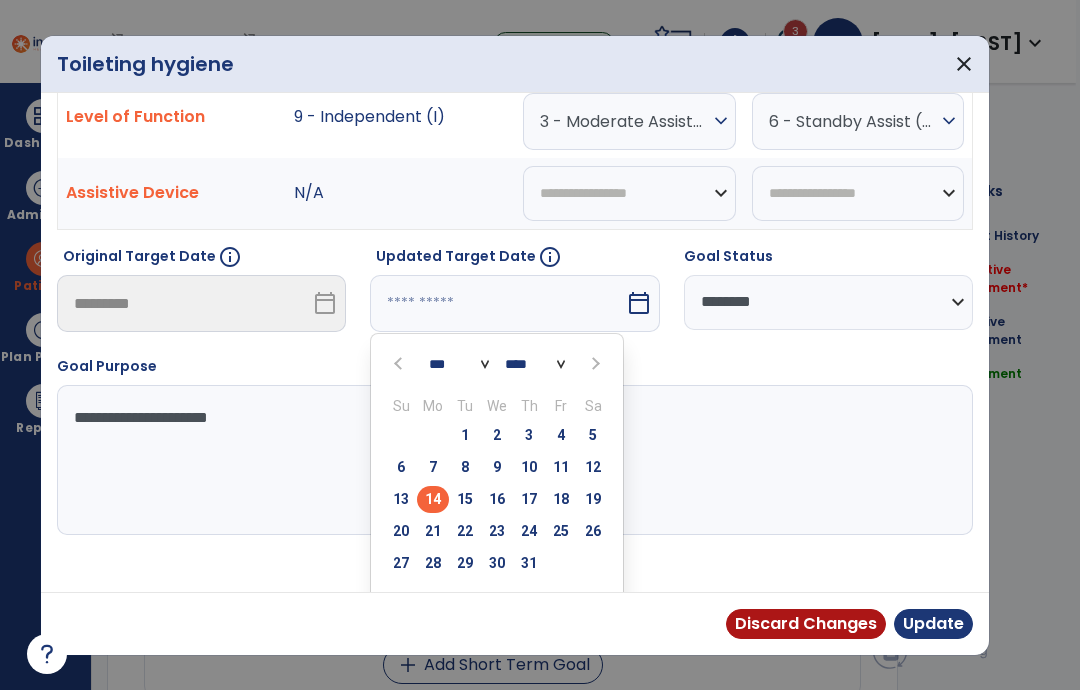 select on "*" 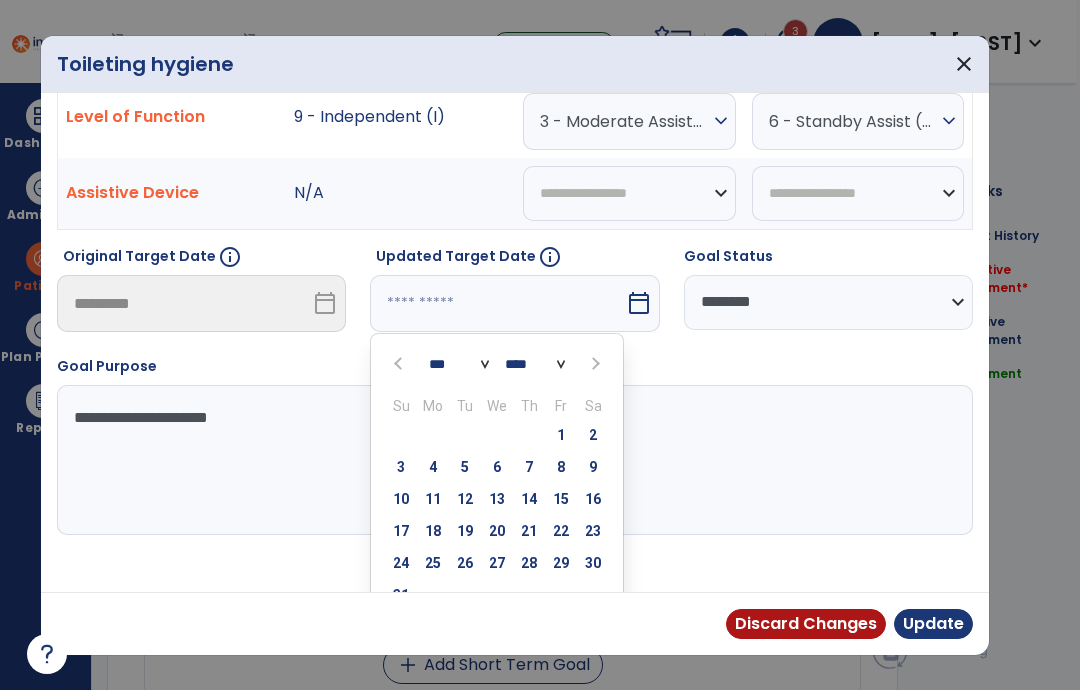 click on "4" at bounding box center (433, 467) 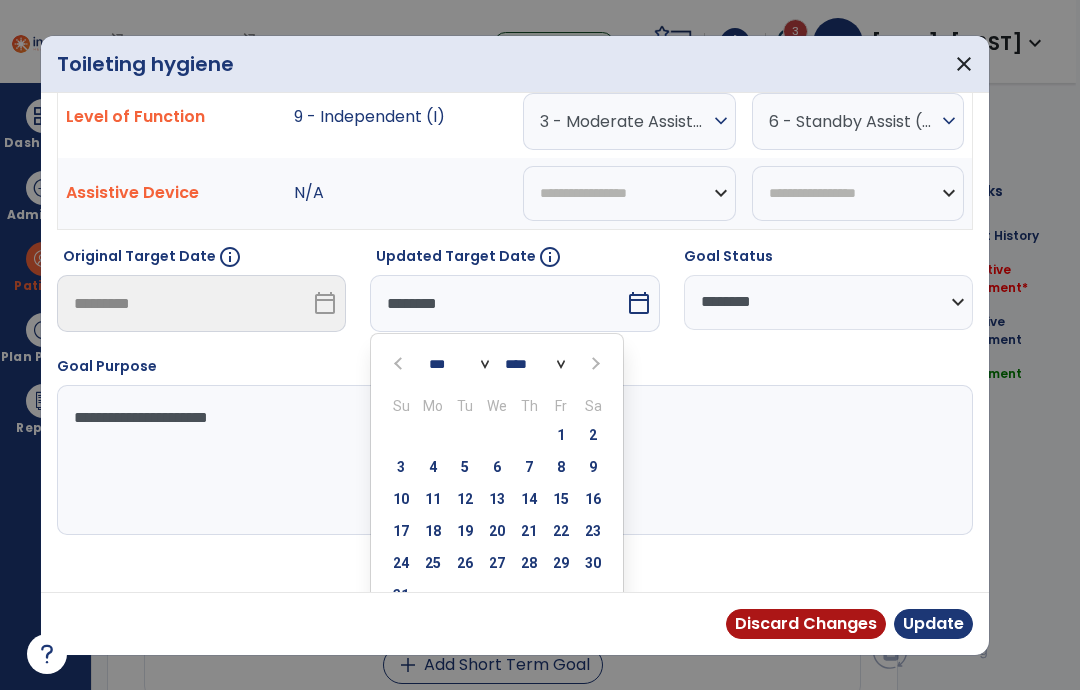 scroll, scrollTop: 0, scrollLeft: 0, axis: both 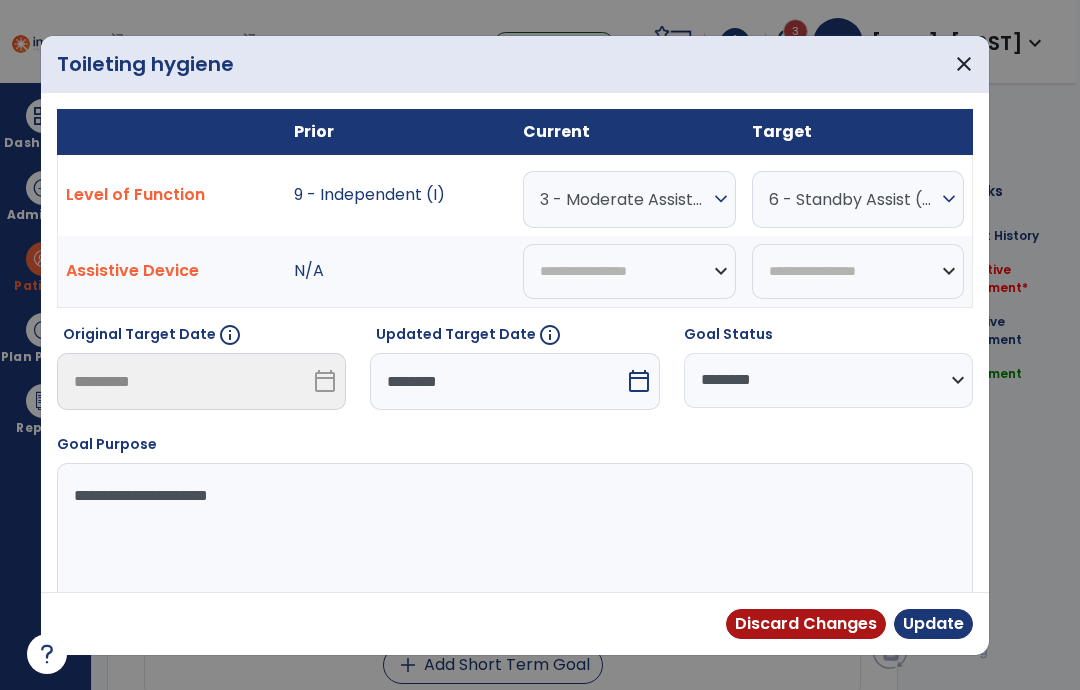 click on "Update" at bounding box center [933, 624] 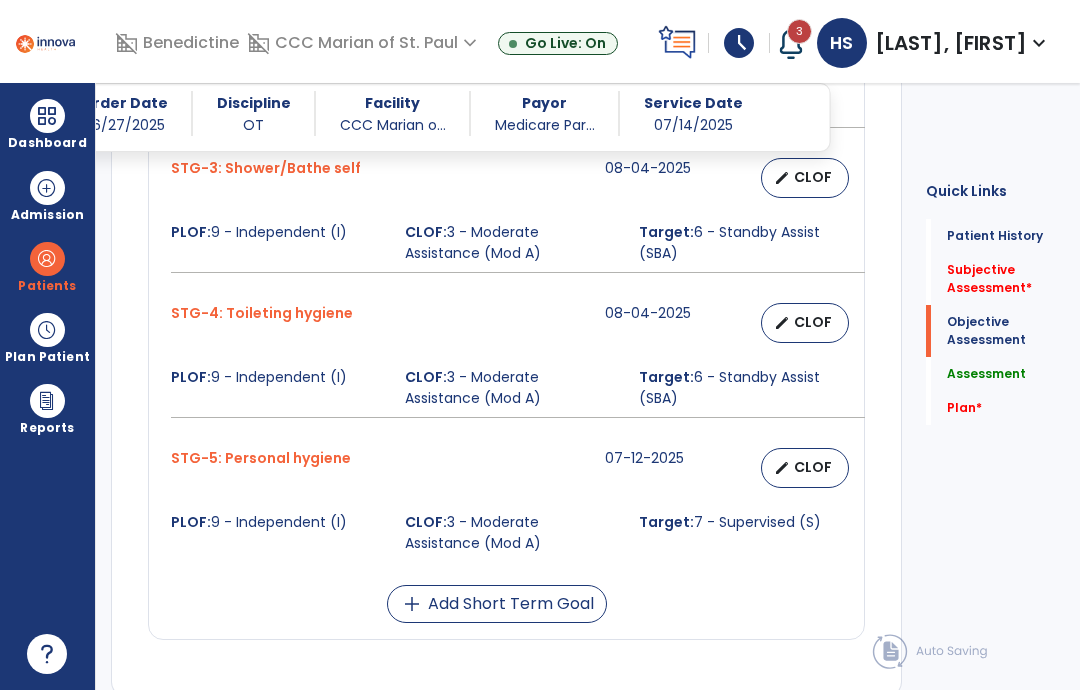 scroll, scrollTop: 2638, scrollLeft: 0, axis: vertical 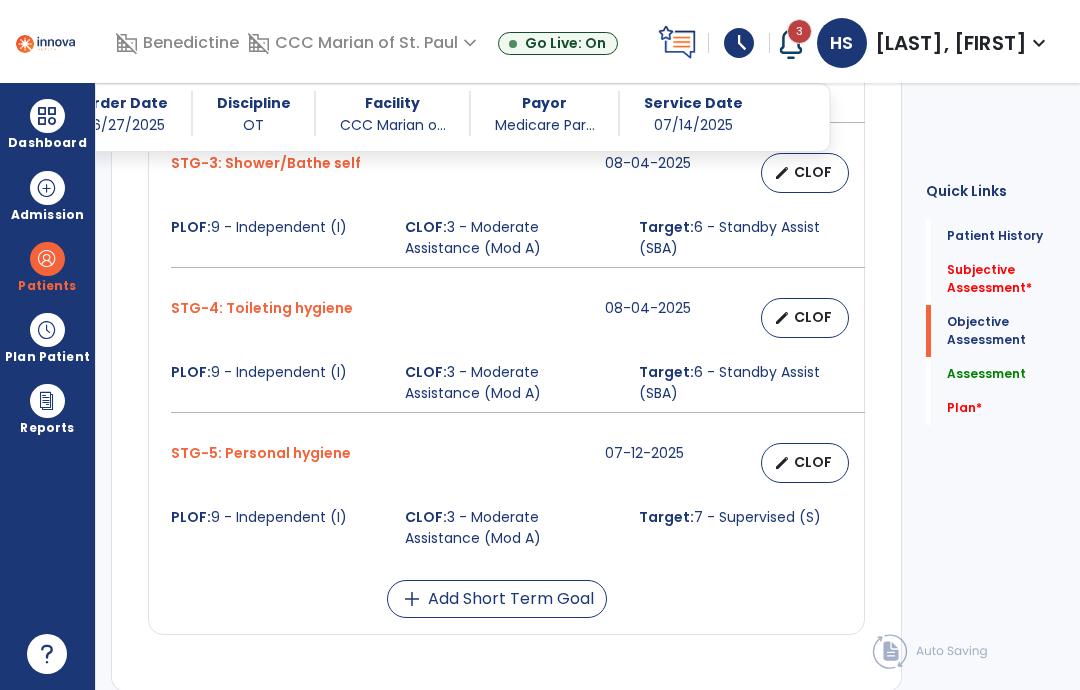 click on "CLOF" at bounding box center (813, 462) 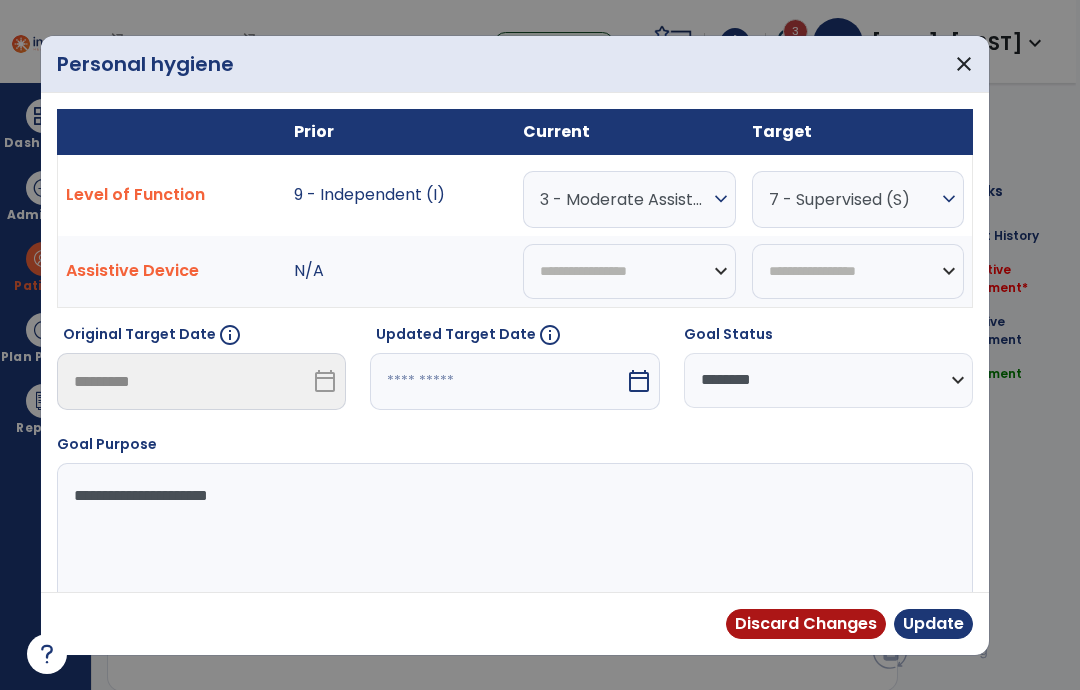 click on "expand_more" at bounding box center [721, 199] 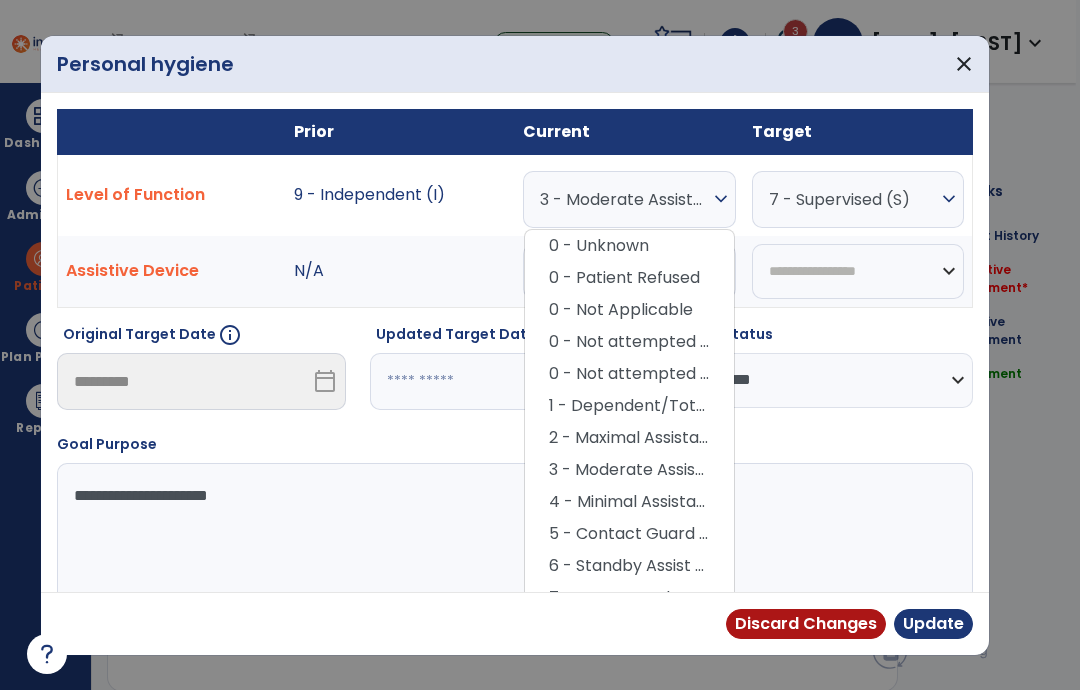click on "4 - Minimal Assistance (Min A)" at bounding box center (629, 502) 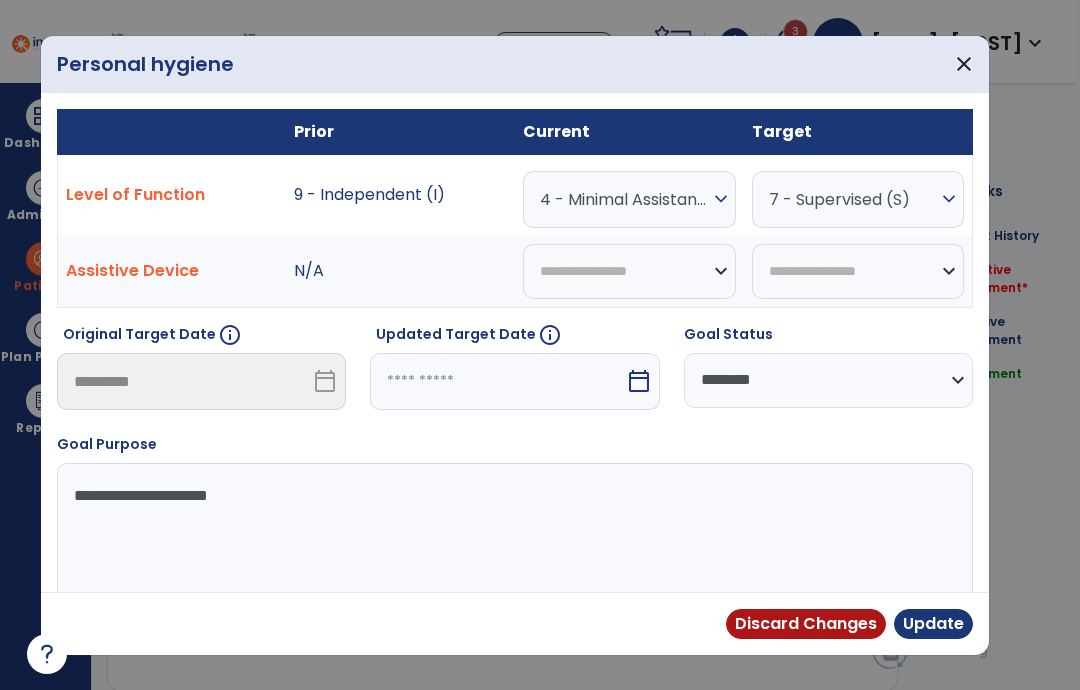 click on "calendar_today" at bounding box center [639, 381] 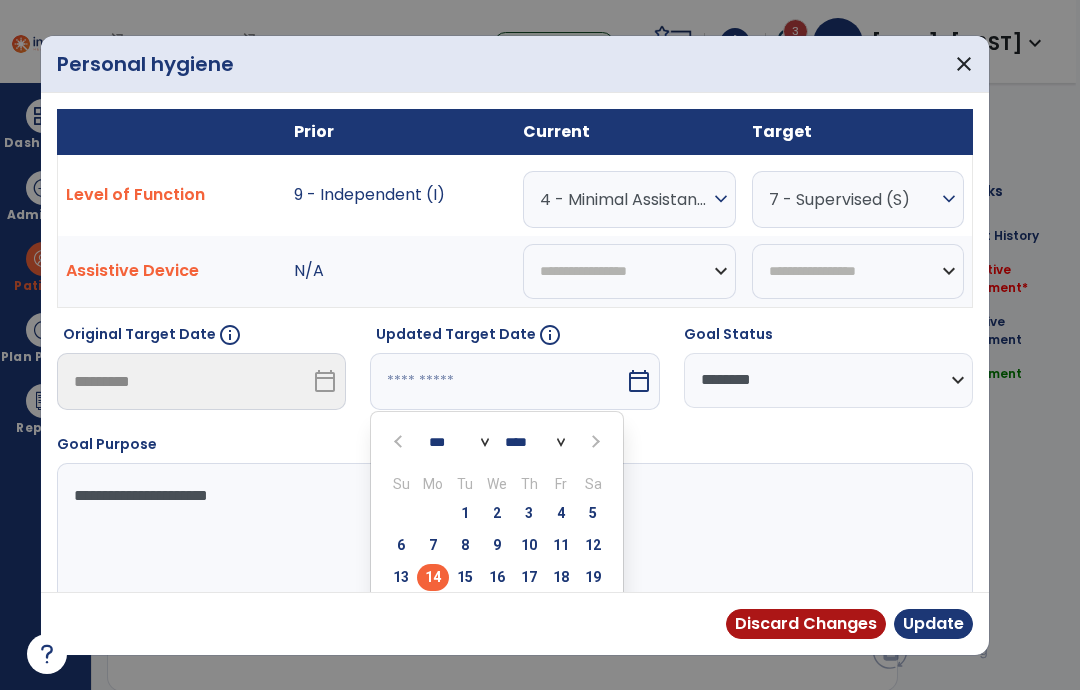 click at bounding box center [595, 442] 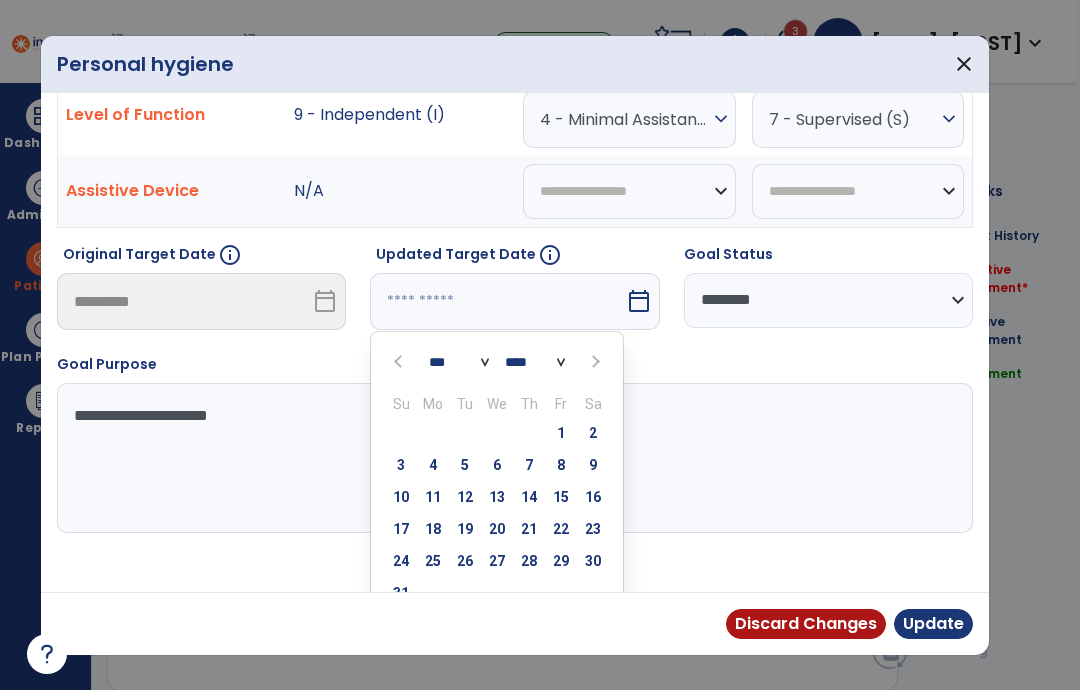scroll, scrollTop: 78, scrollLeft: 0, axis: vertical 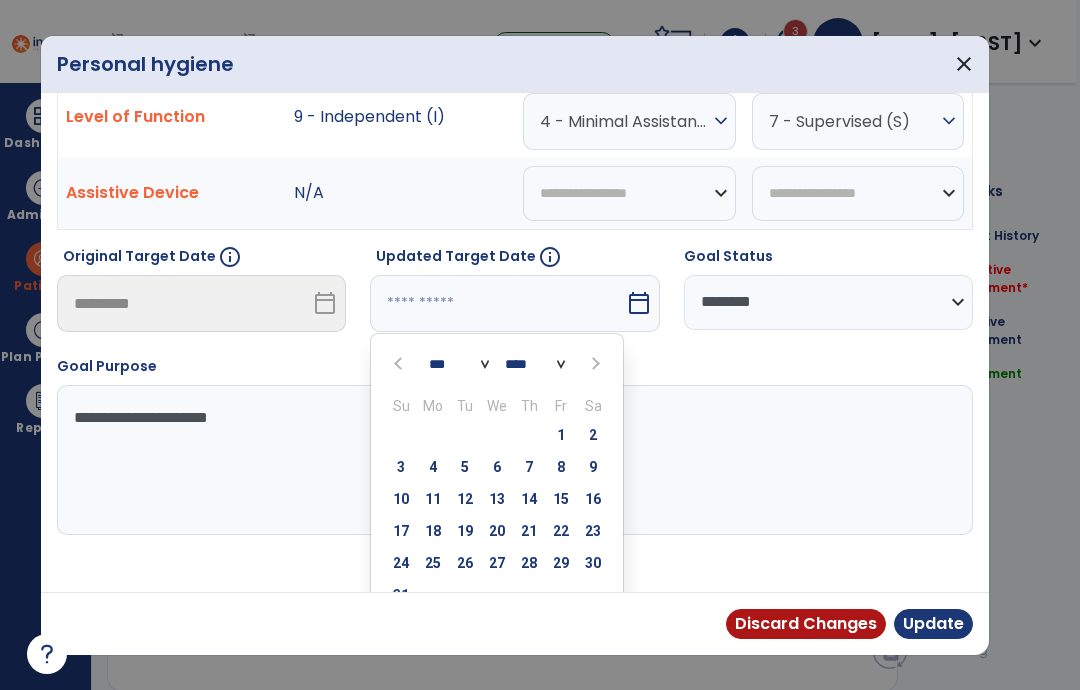 click on "4" at bounding box center [433, 467] 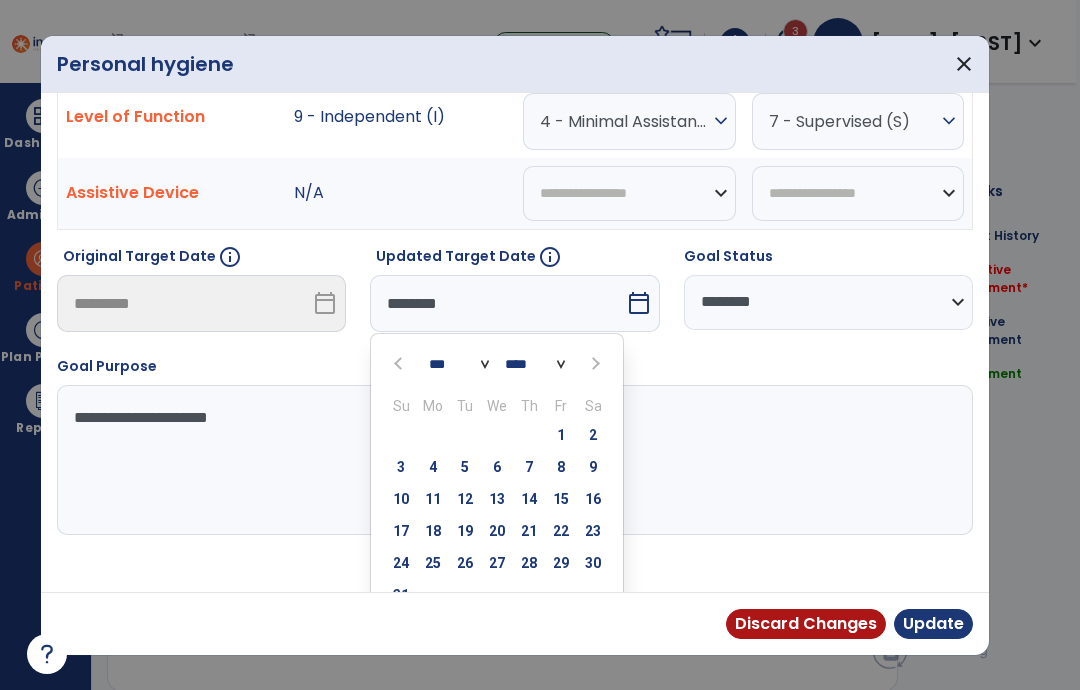 scroll, scrollTop: 0, scrollLeft: 0, axis: both 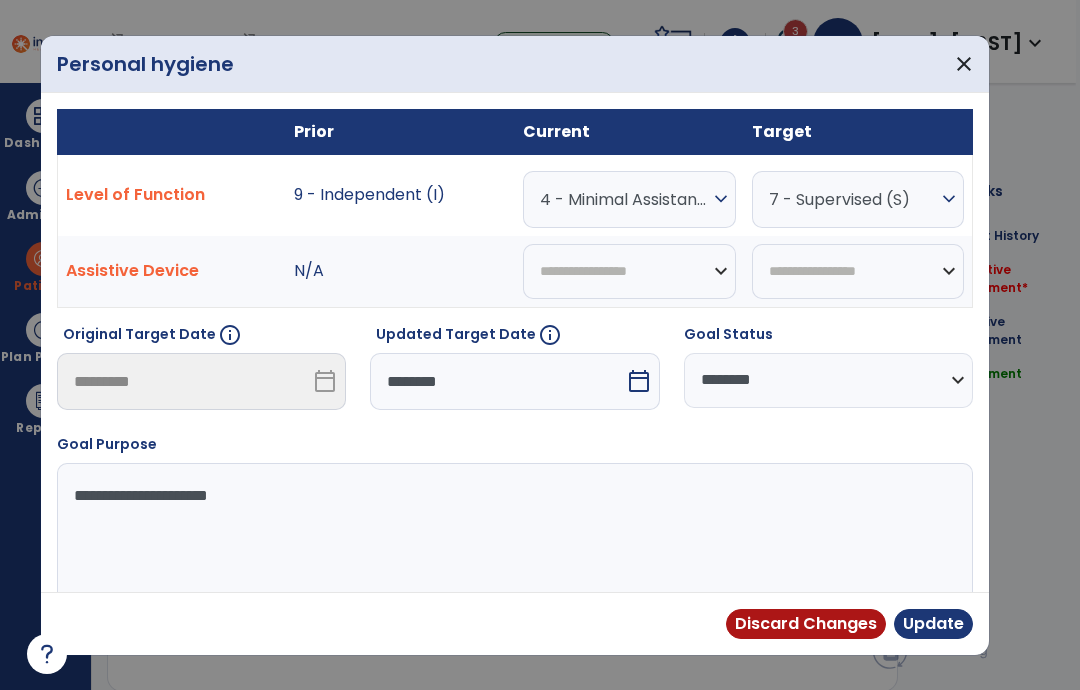 click on "Update" at bounding box center (933, 624) 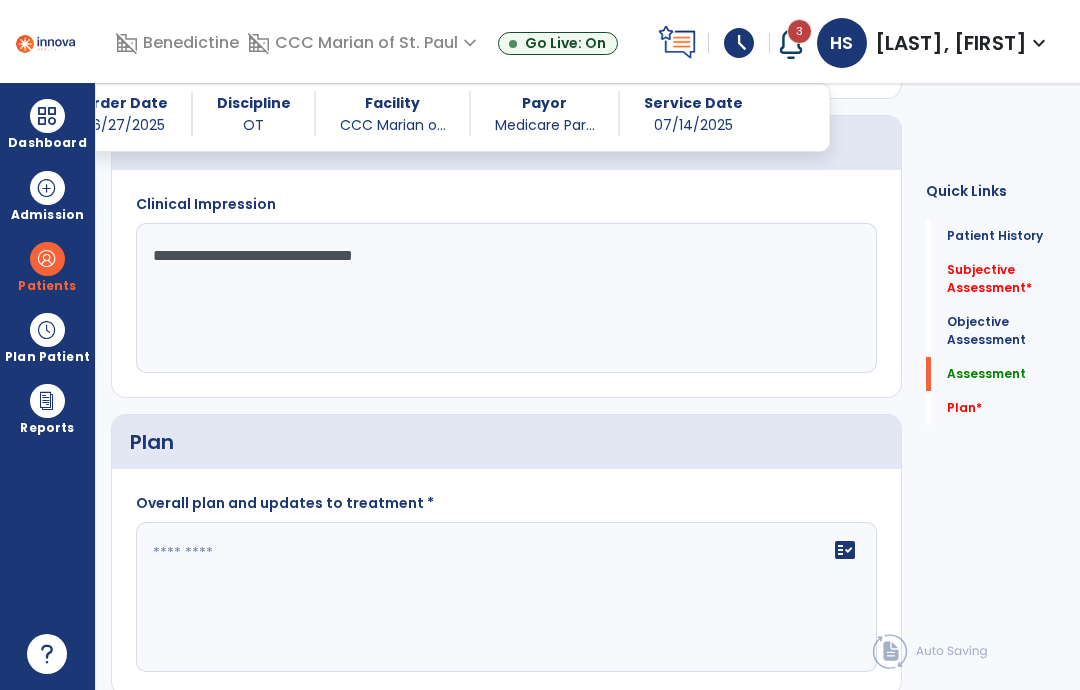 scroll, scrollTop: 3230, scrollLeft: 0, axis: vertical 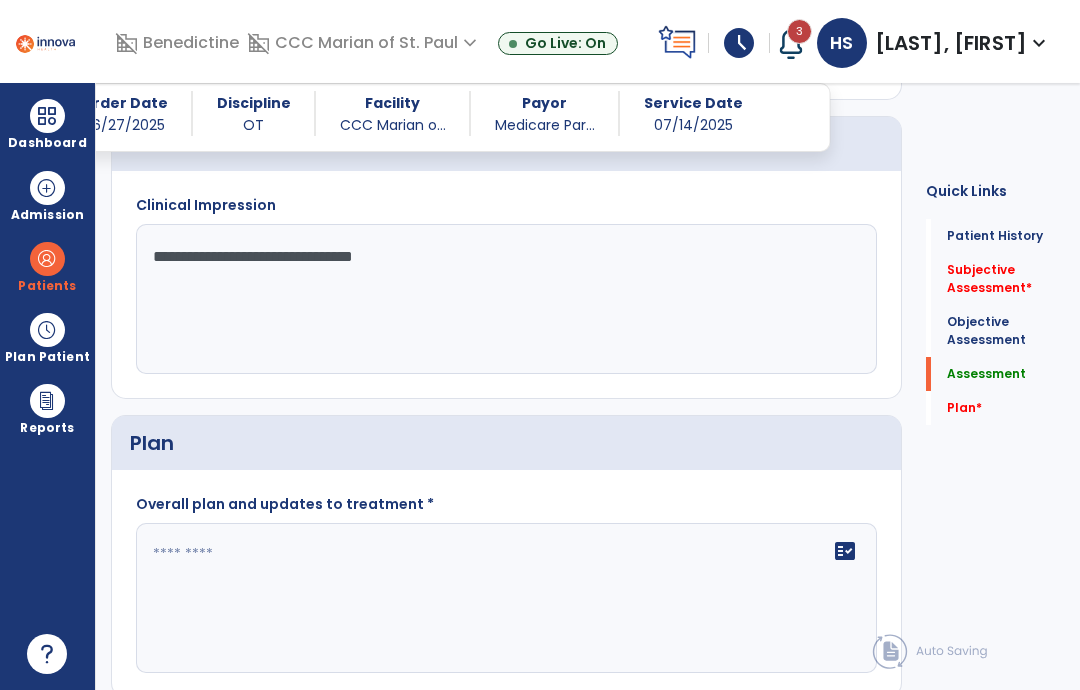 click on "**********" 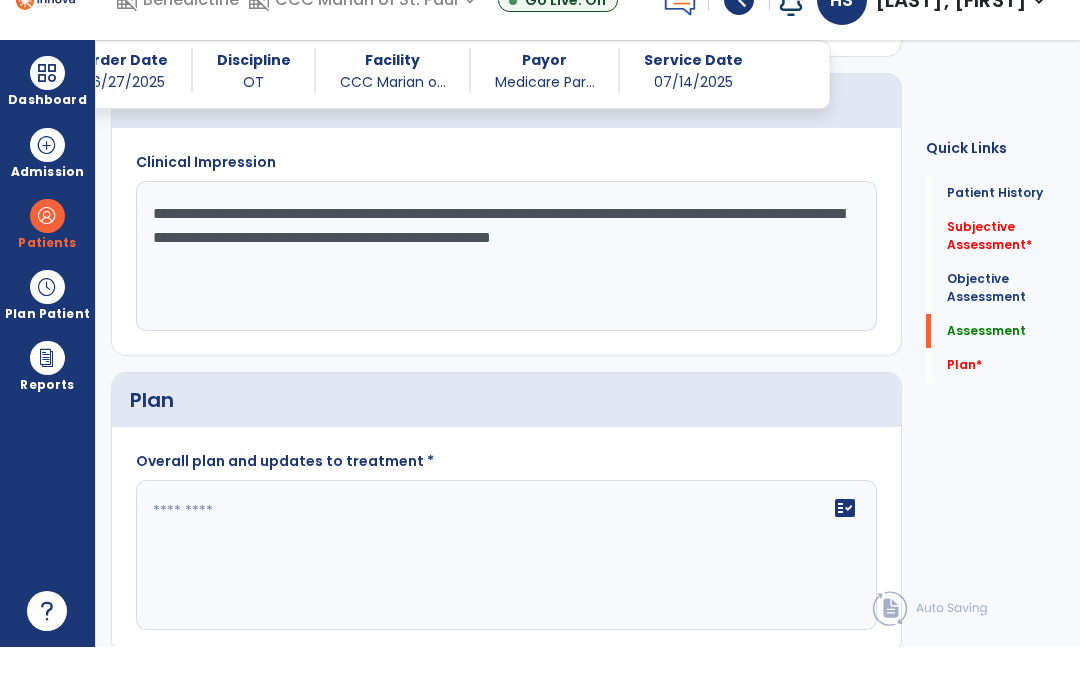 scroll, scrollTop: 80, scrollLeft: 0, axis: vertical 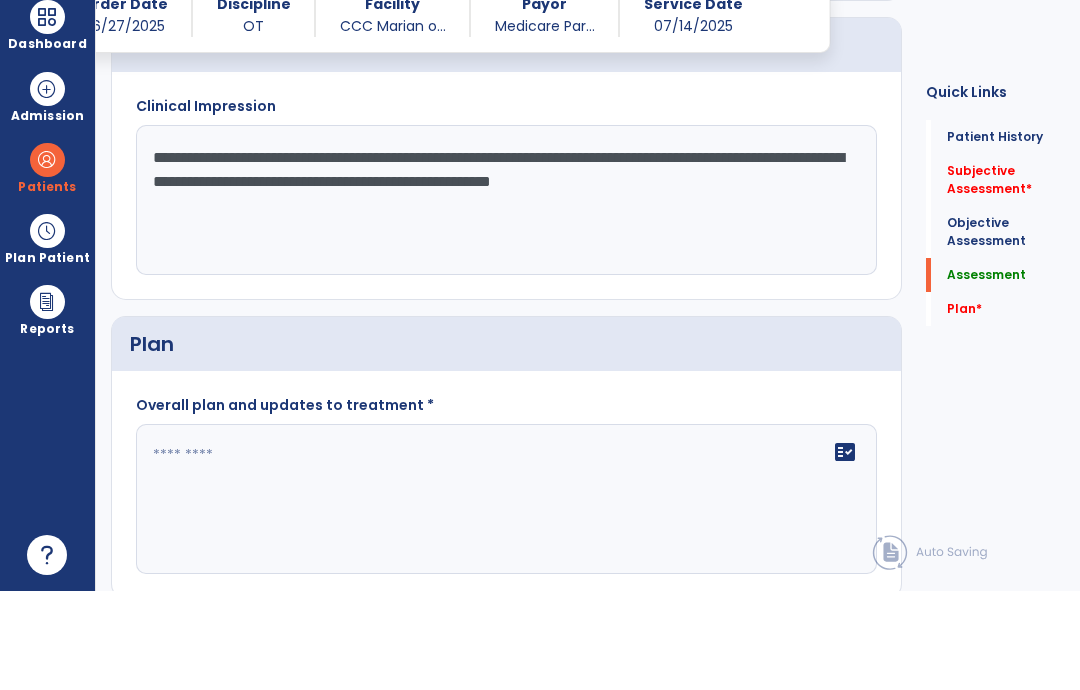 type on "**********" 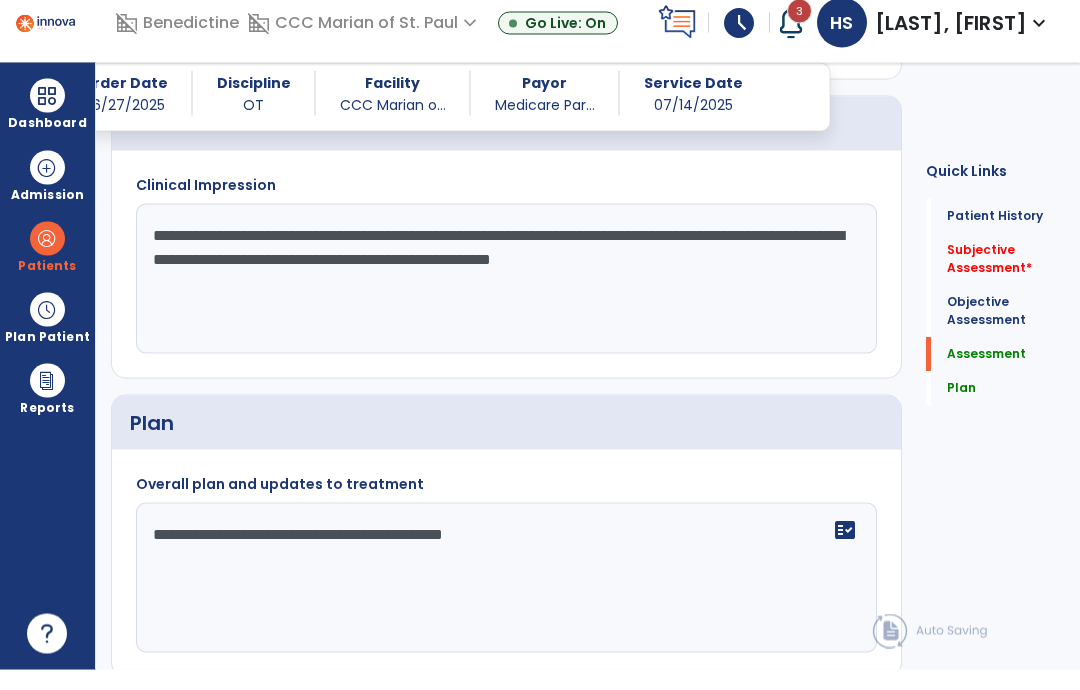 scroll, scrollTop: 0, scrollLeft: 0, axis: both 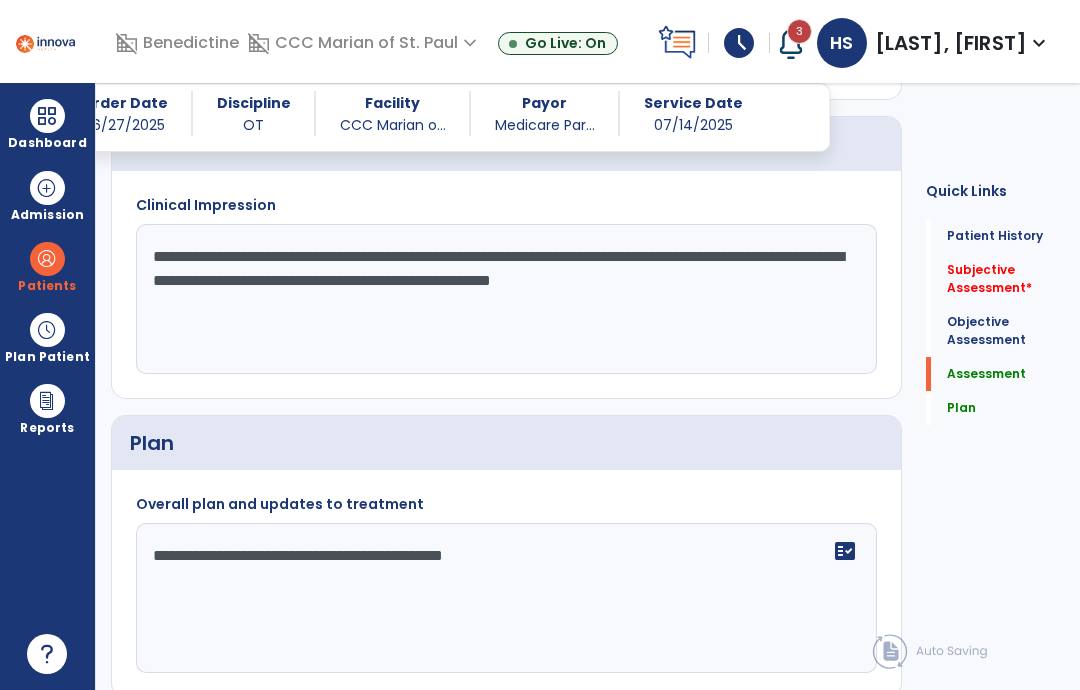 type on "**********" 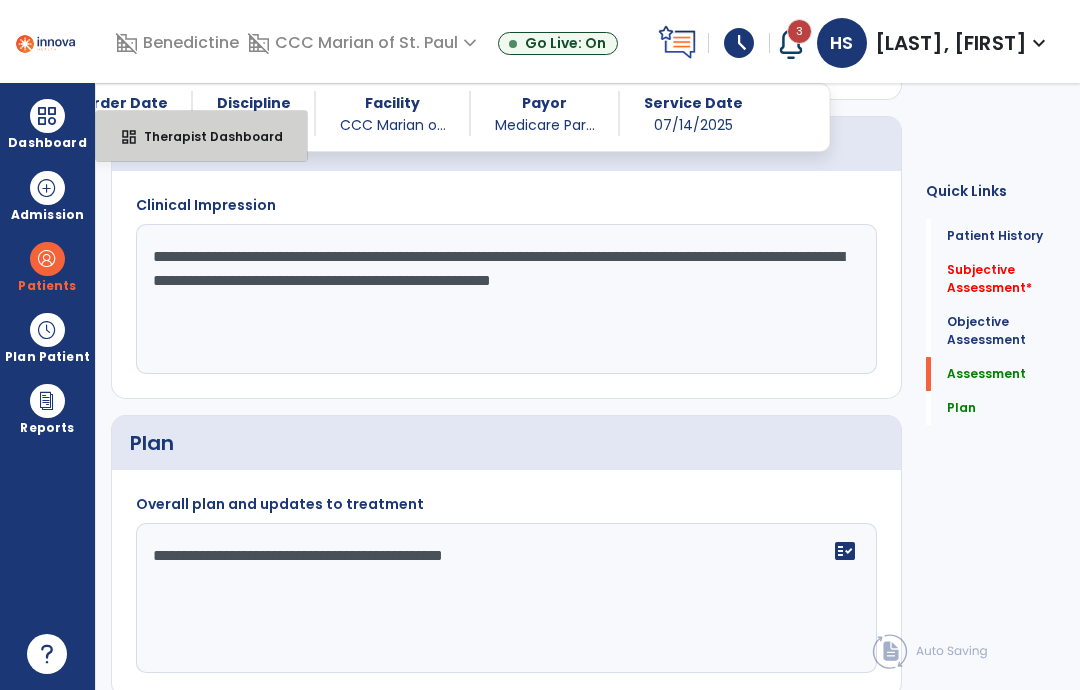 click on "Therapist Dashboard" at bounding box center [205, 136] 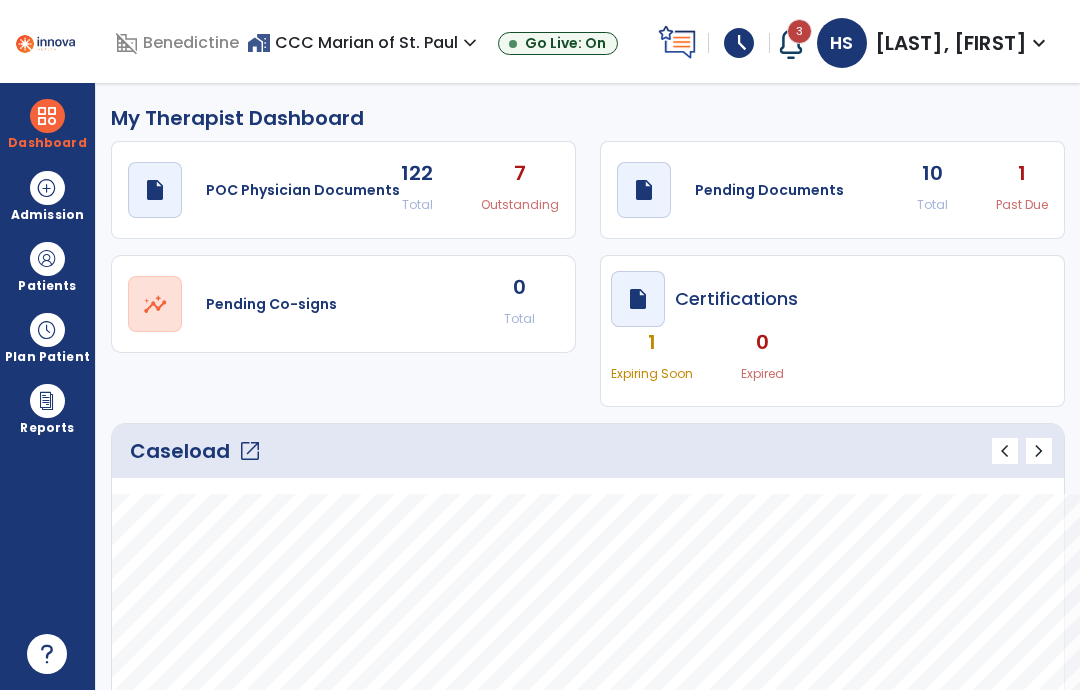 scroll, scrollTop: 0, scrollLeft: 0, axis: both 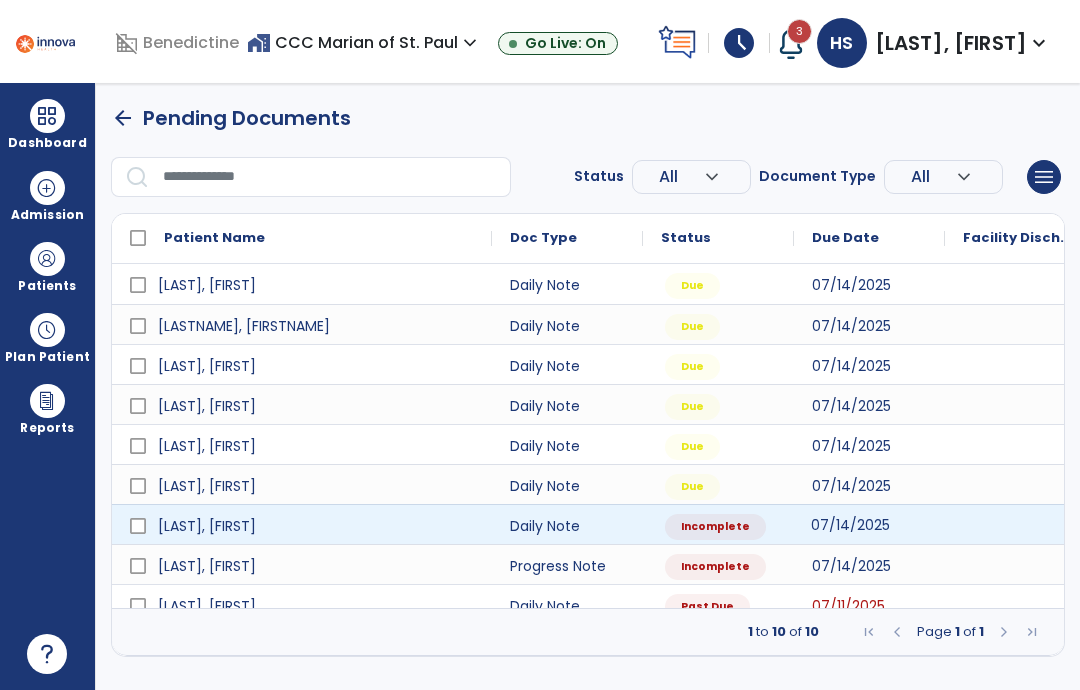 click on "07/14/2025" at bounding box center (869, 524) 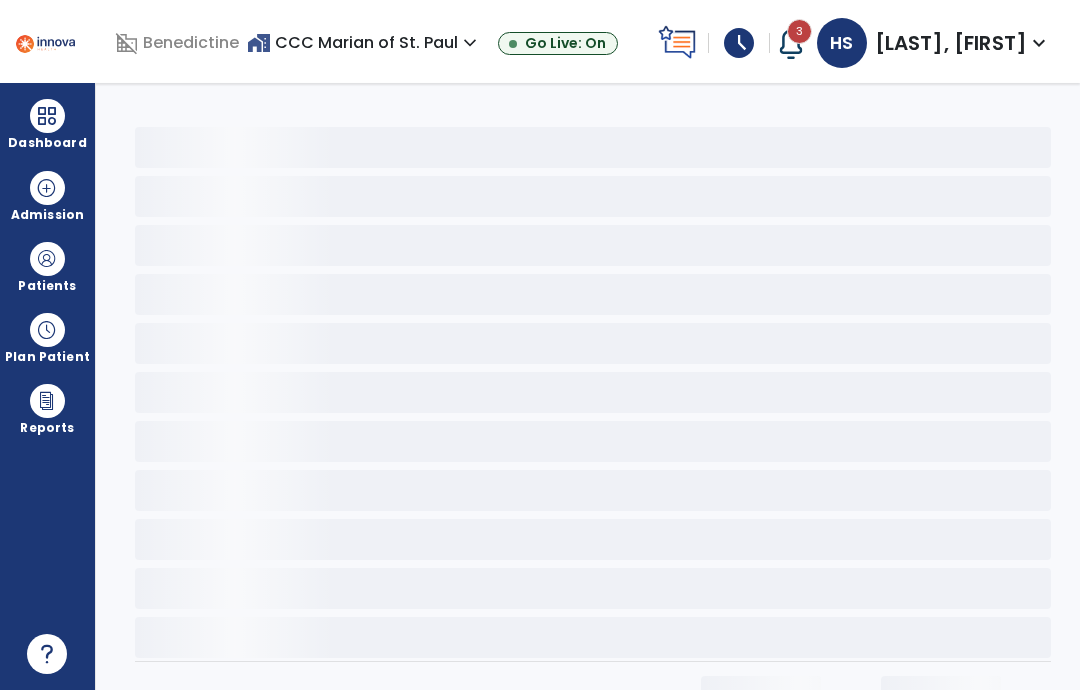 select on "*" 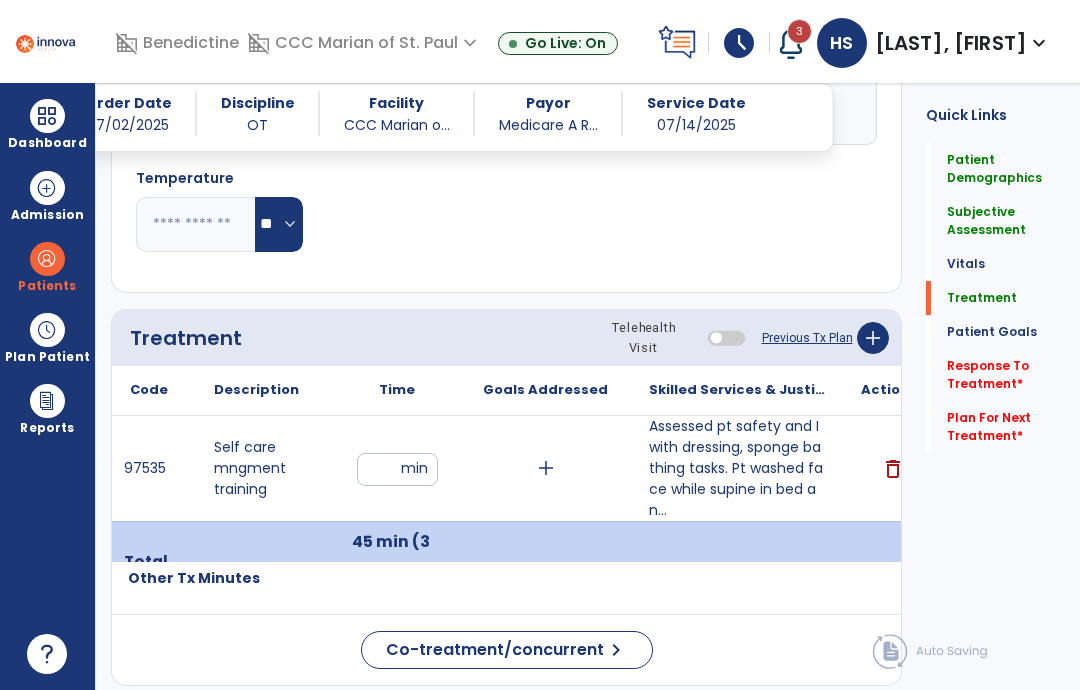 scroll, scrollTop: 981, scrollLeft: 0, axis: vertical 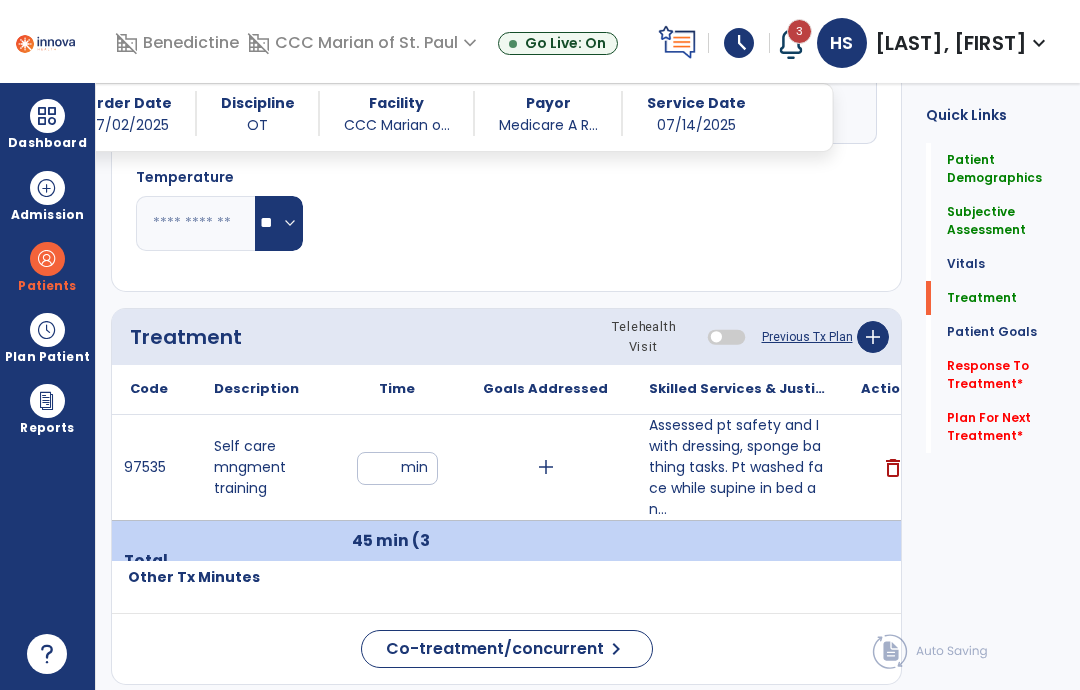 click on "**" at bounding box center (397, 468) 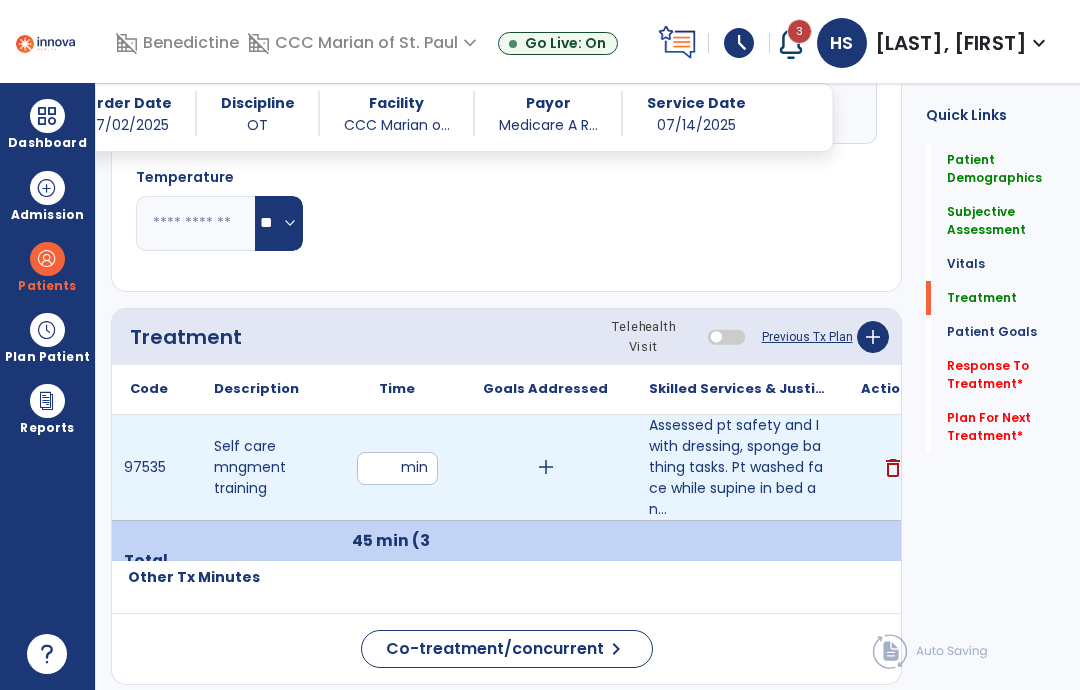 type on "*" 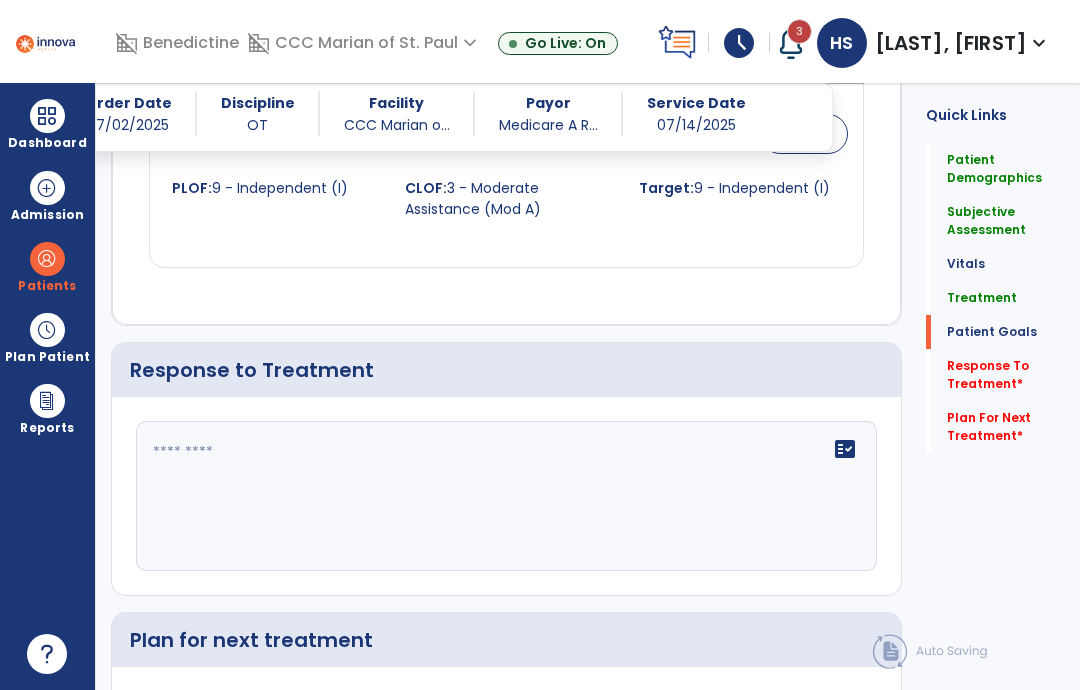 scroll, scrollTop: 2111, scrollLeft: 0, axis: vertical 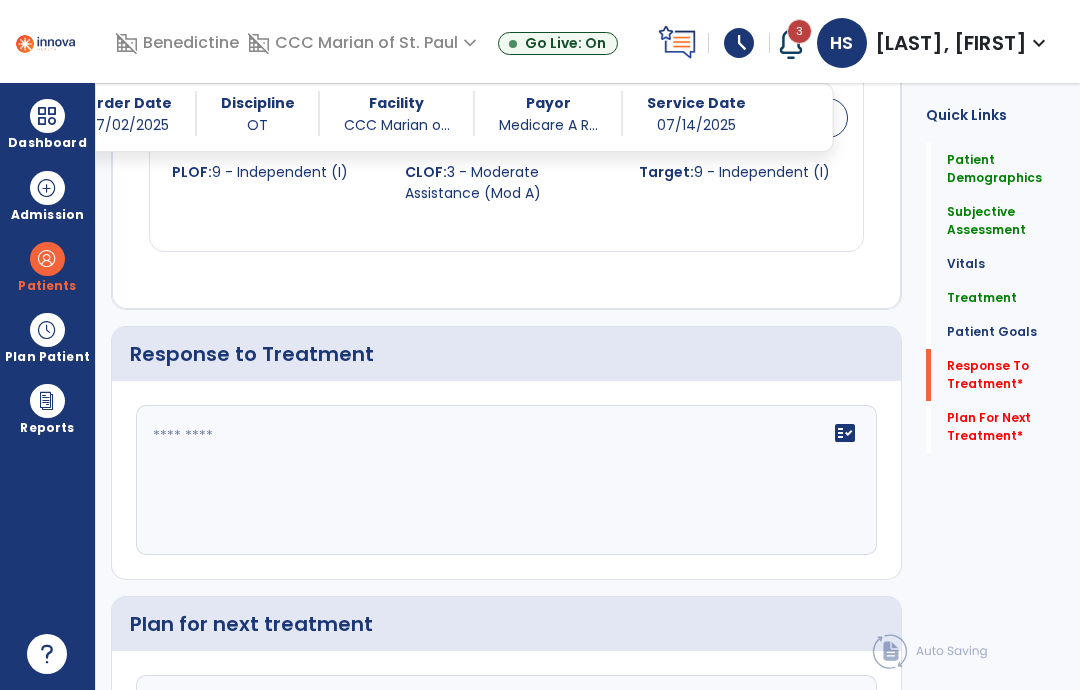 click on "fact_check" 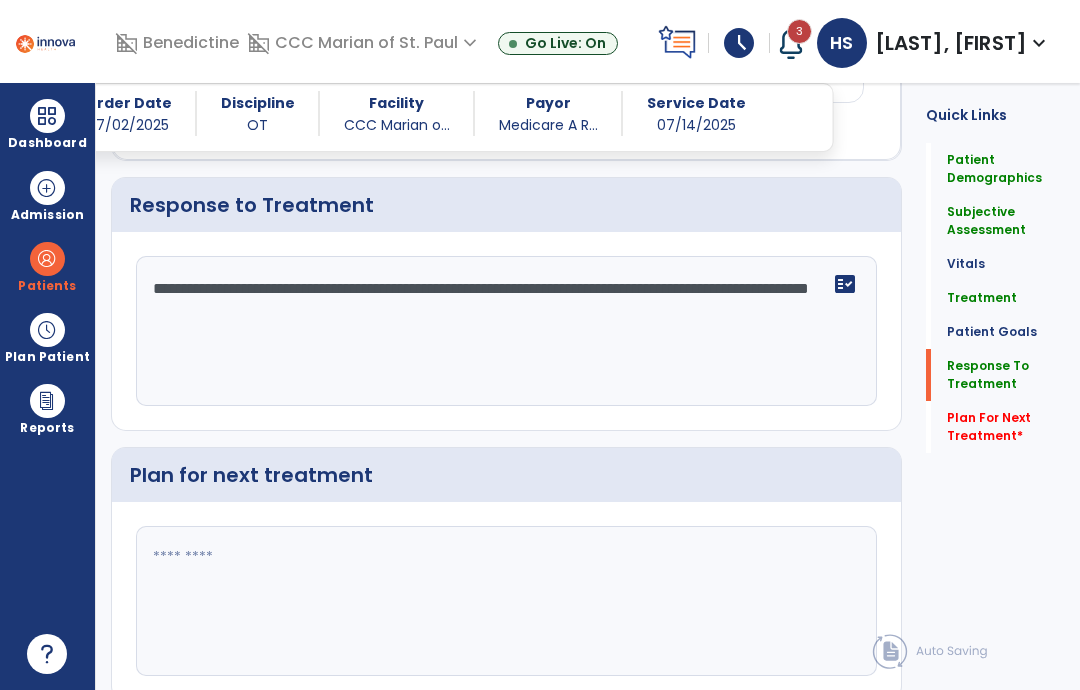 scroll, scrollTop: 2258, scrollLeft: 0, axis: vertical 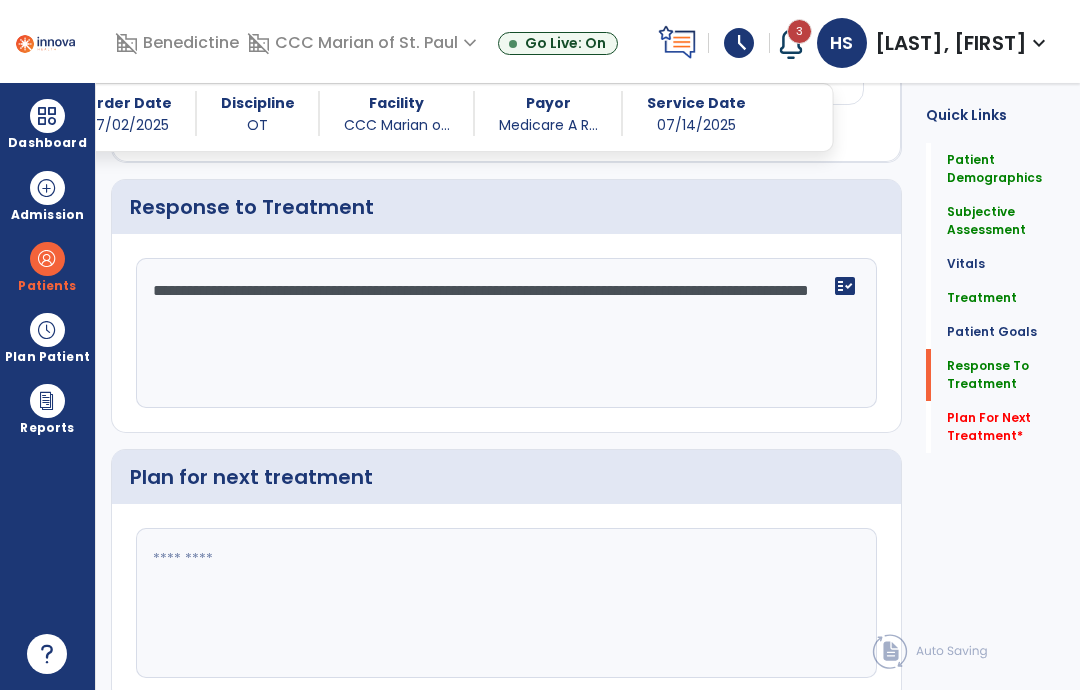 type on "**********" 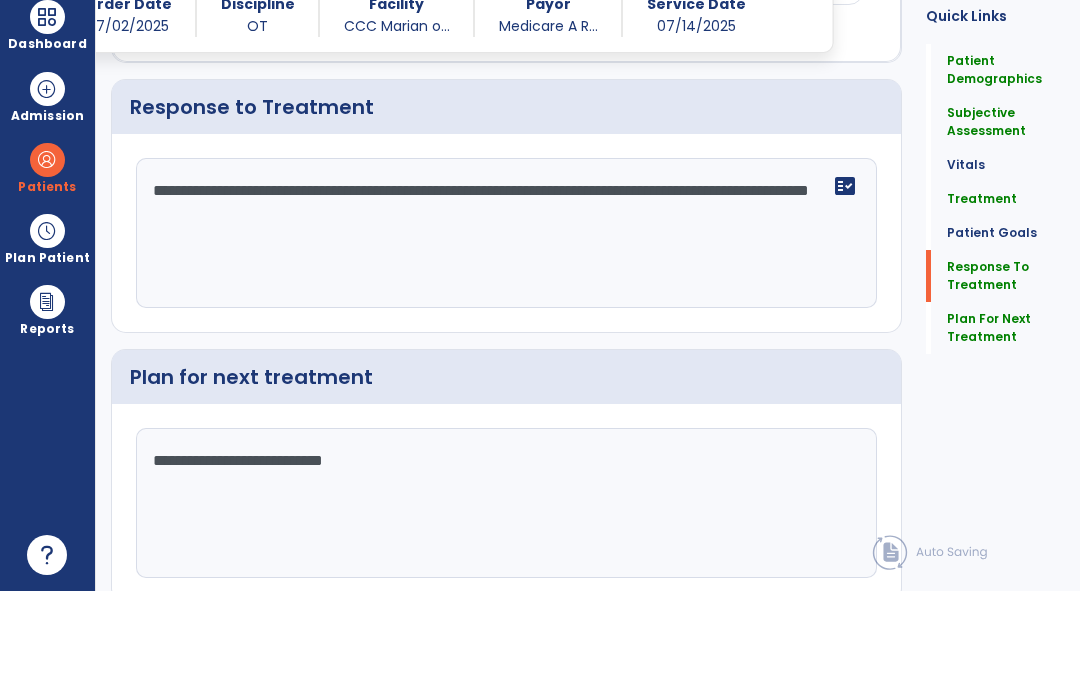 scroll, scrollTop: 2258, scrollLeft: 0, axis: vertical 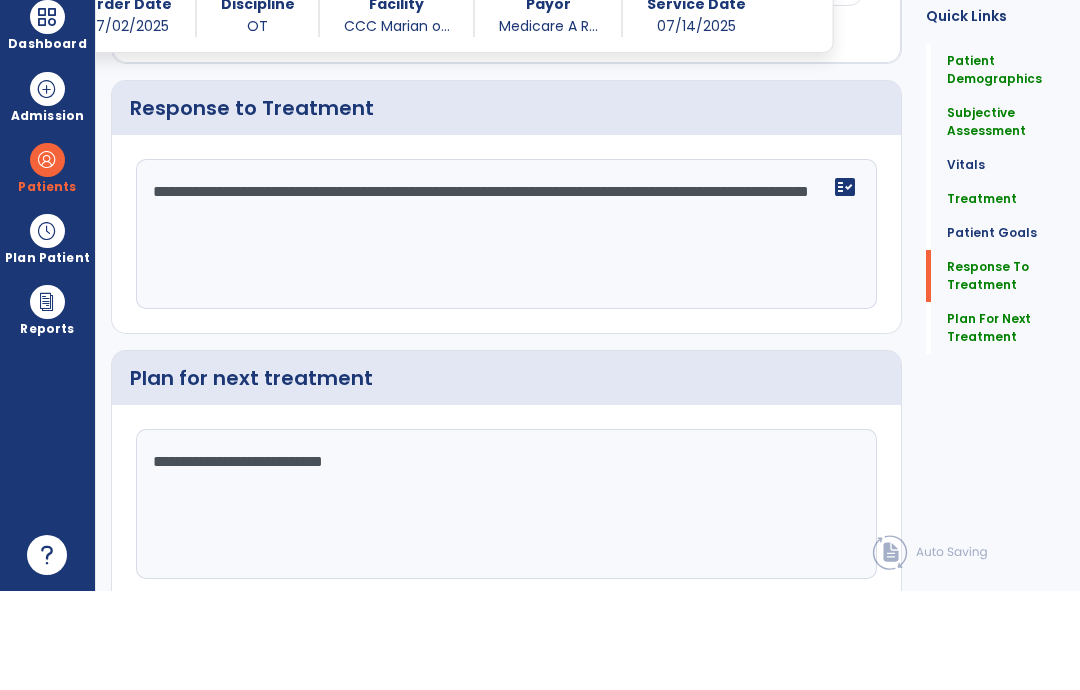 type on "**********" 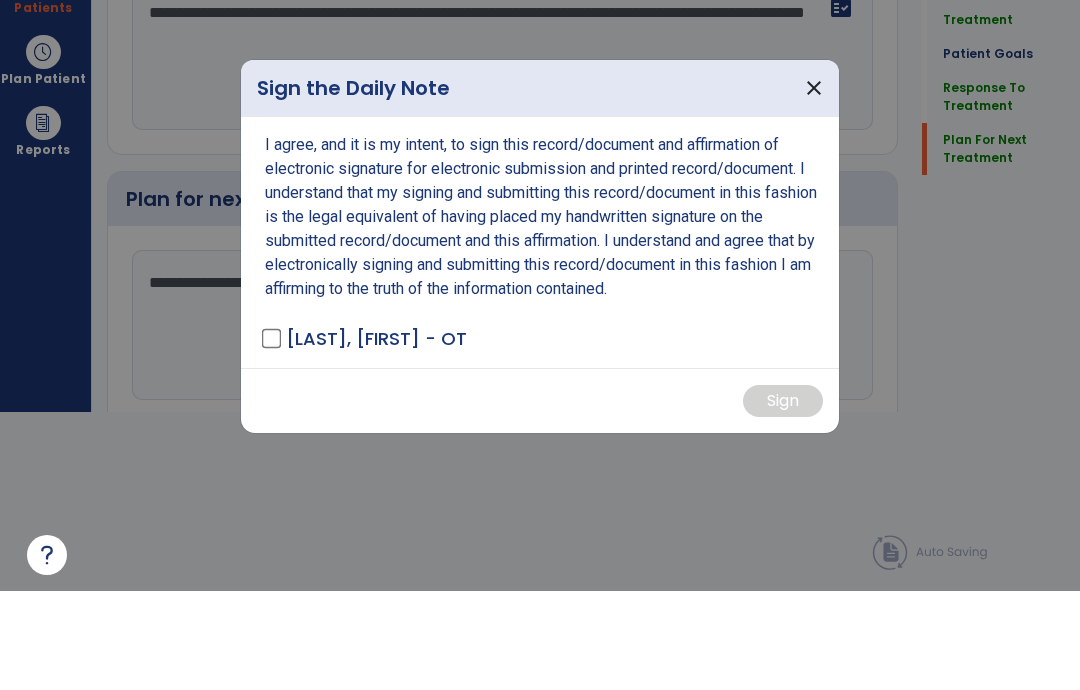 scroll, scrollTop: 0, scrollLeft: 0, axis: both 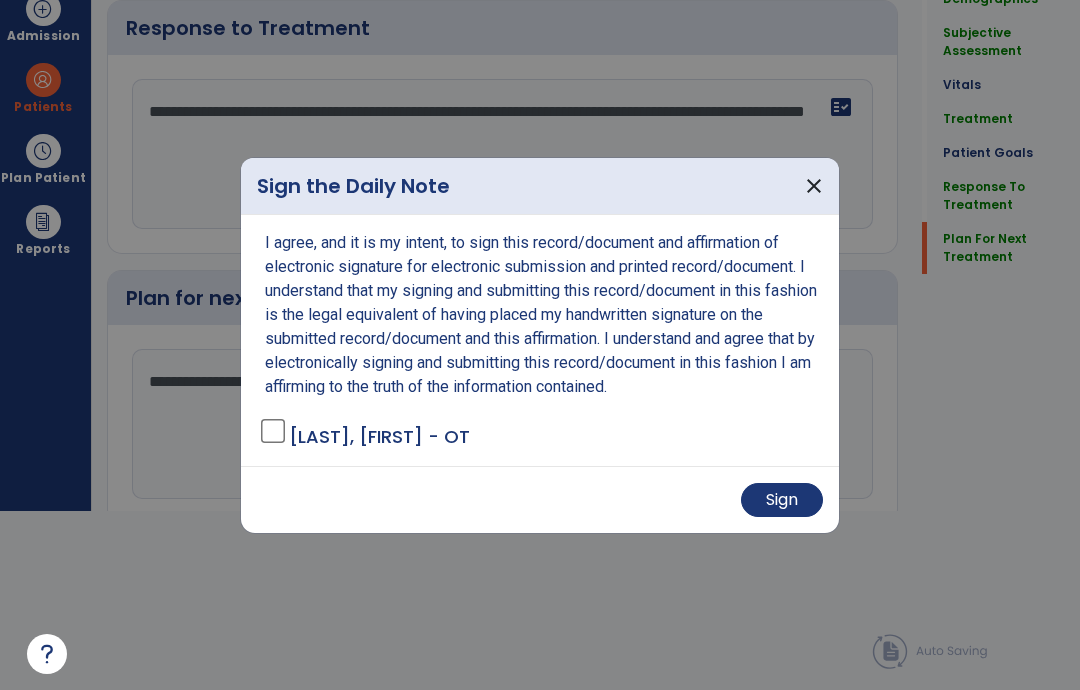 click on "Sign" at bounding box center (782, 500) 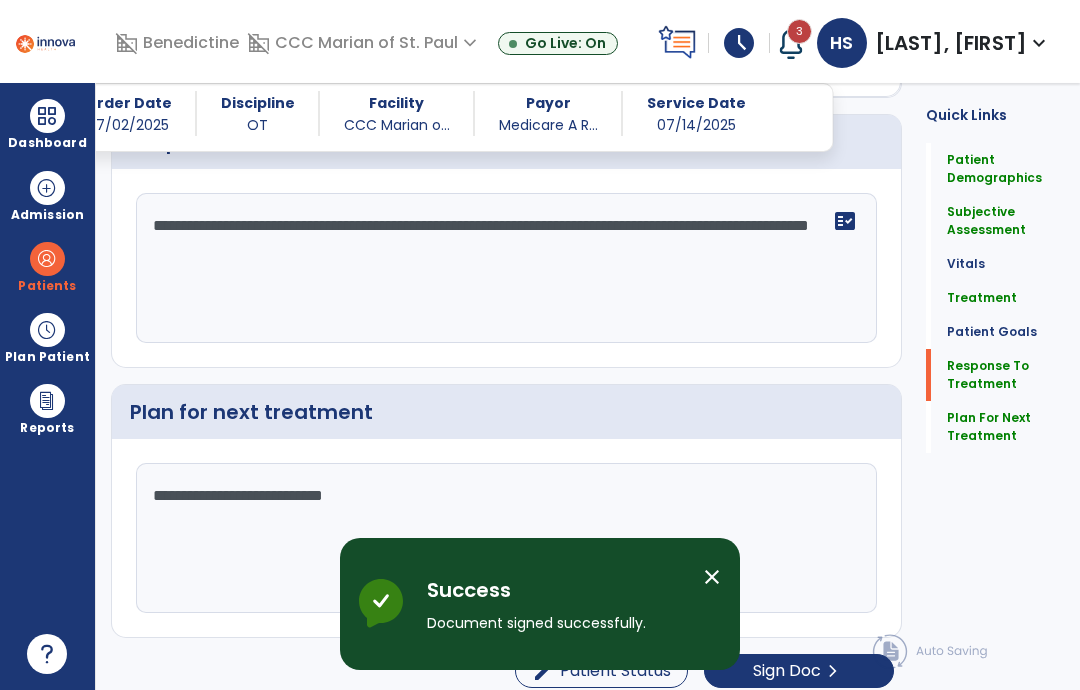 scroll, scrollTop: 80, scrollLeft: 0, axis: vertical 